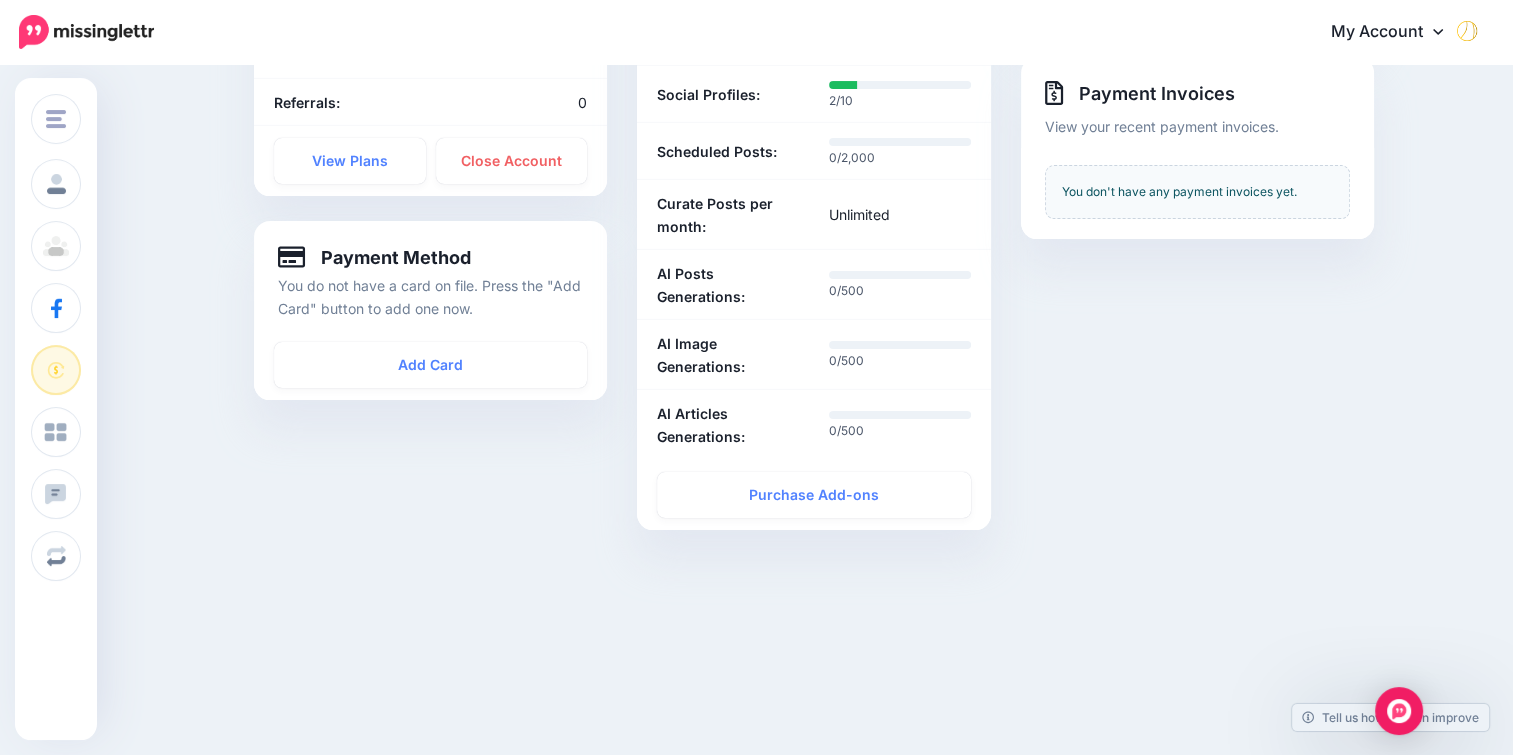 scroll, scrollTop: 0, scrollLeft: 0, axis: both 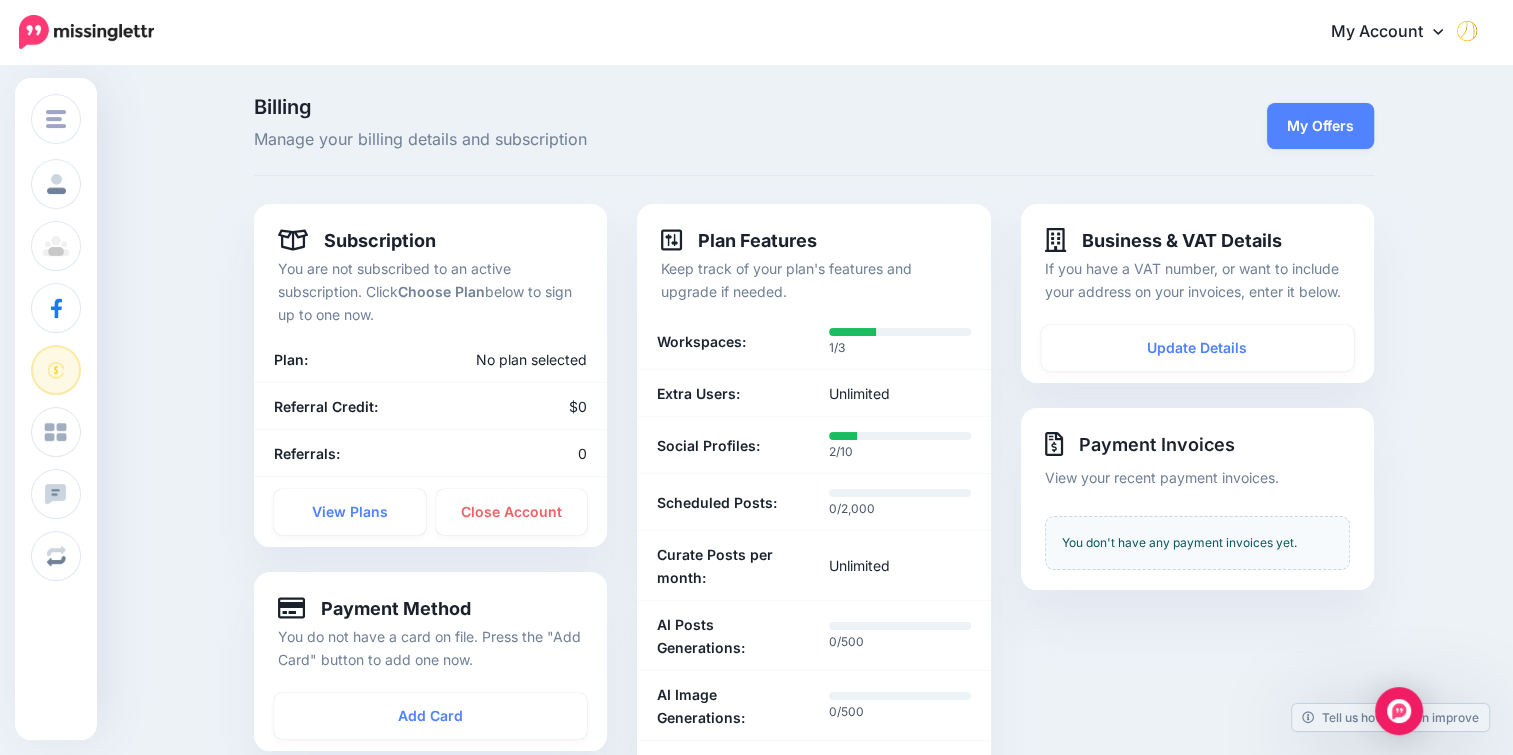 click at bounding box center [1467, 31] 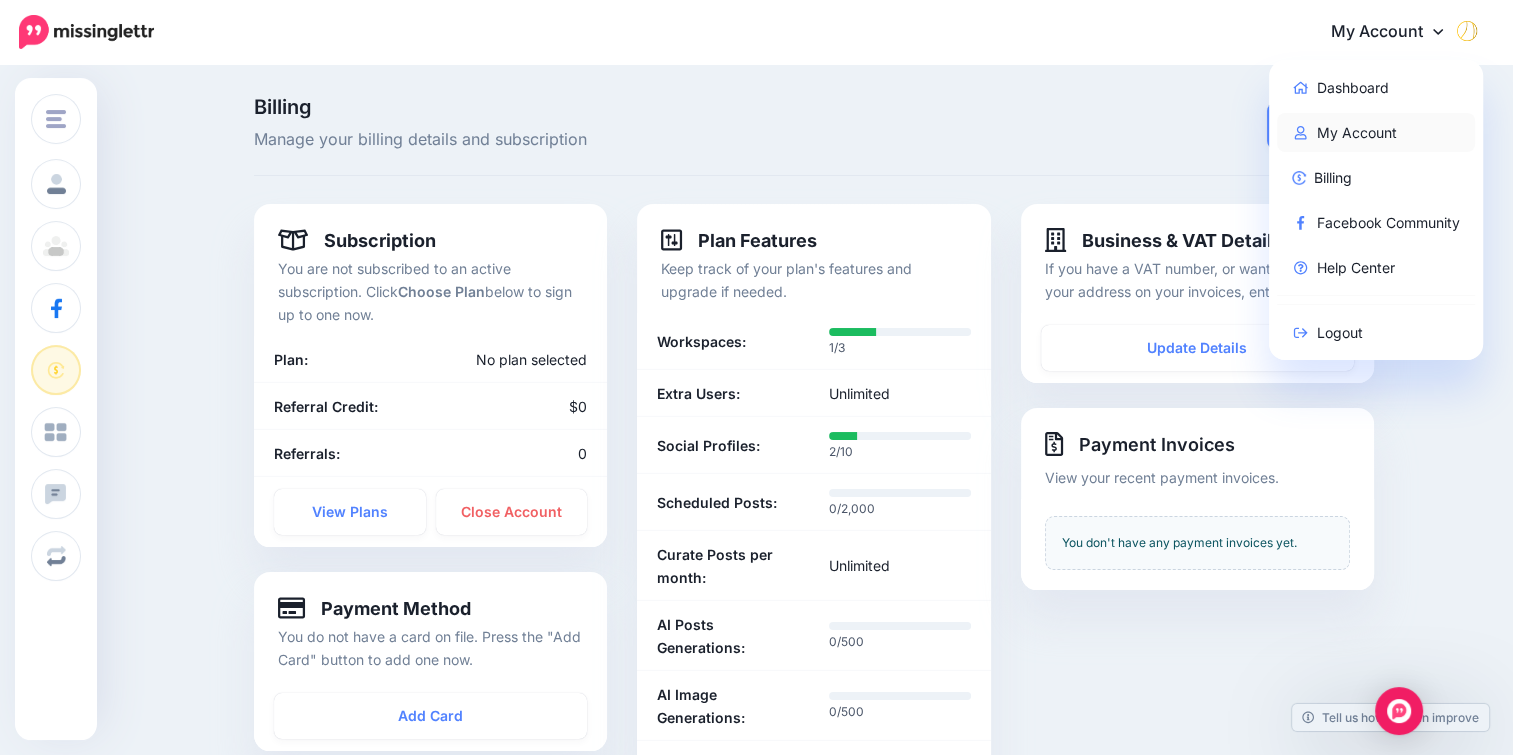 click on "My Account" at bounding box center (1376, 132) 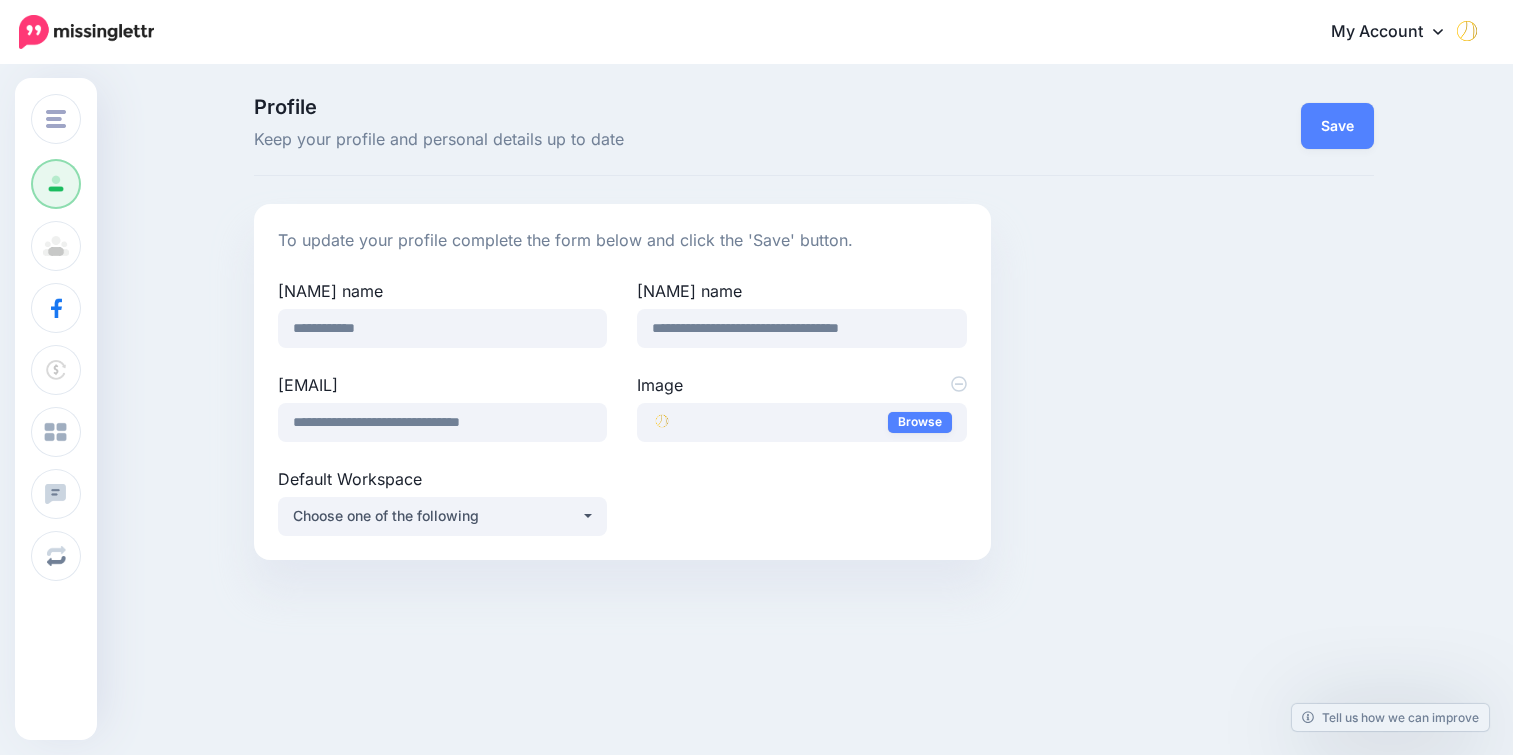 scroll, scrollTop: 0, scrollLeft: 0, axis: both 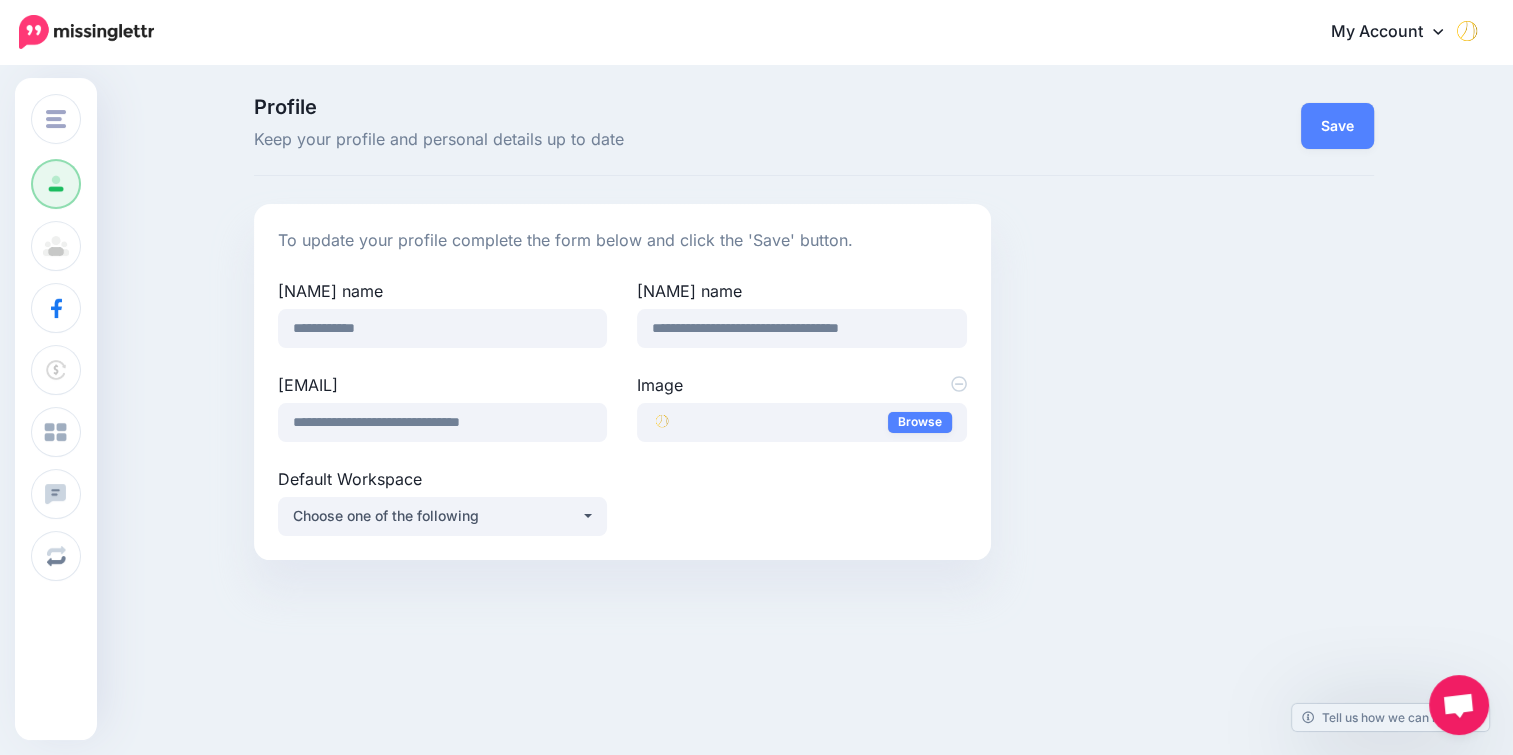 click 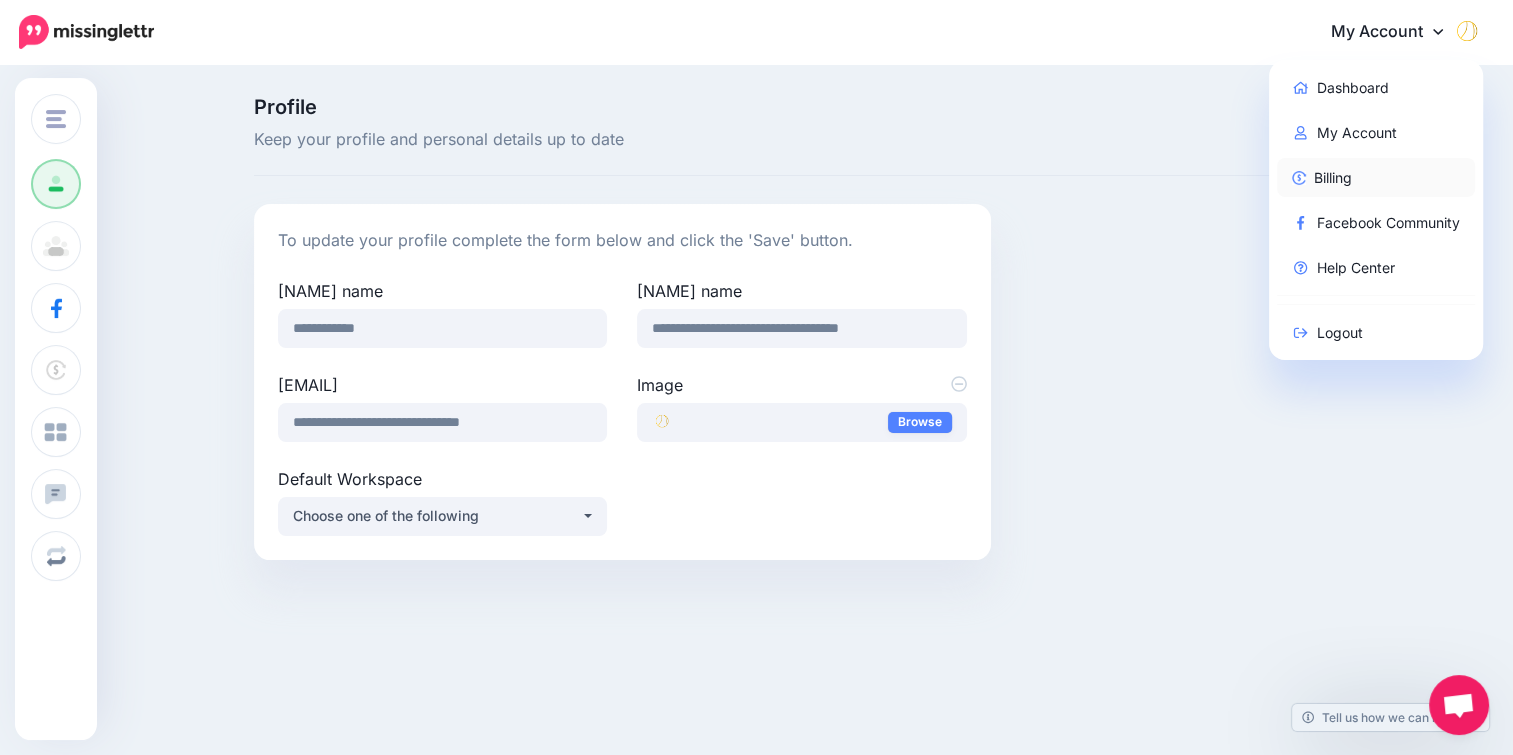 click on "Billing" at bounding box center (1376, 177) 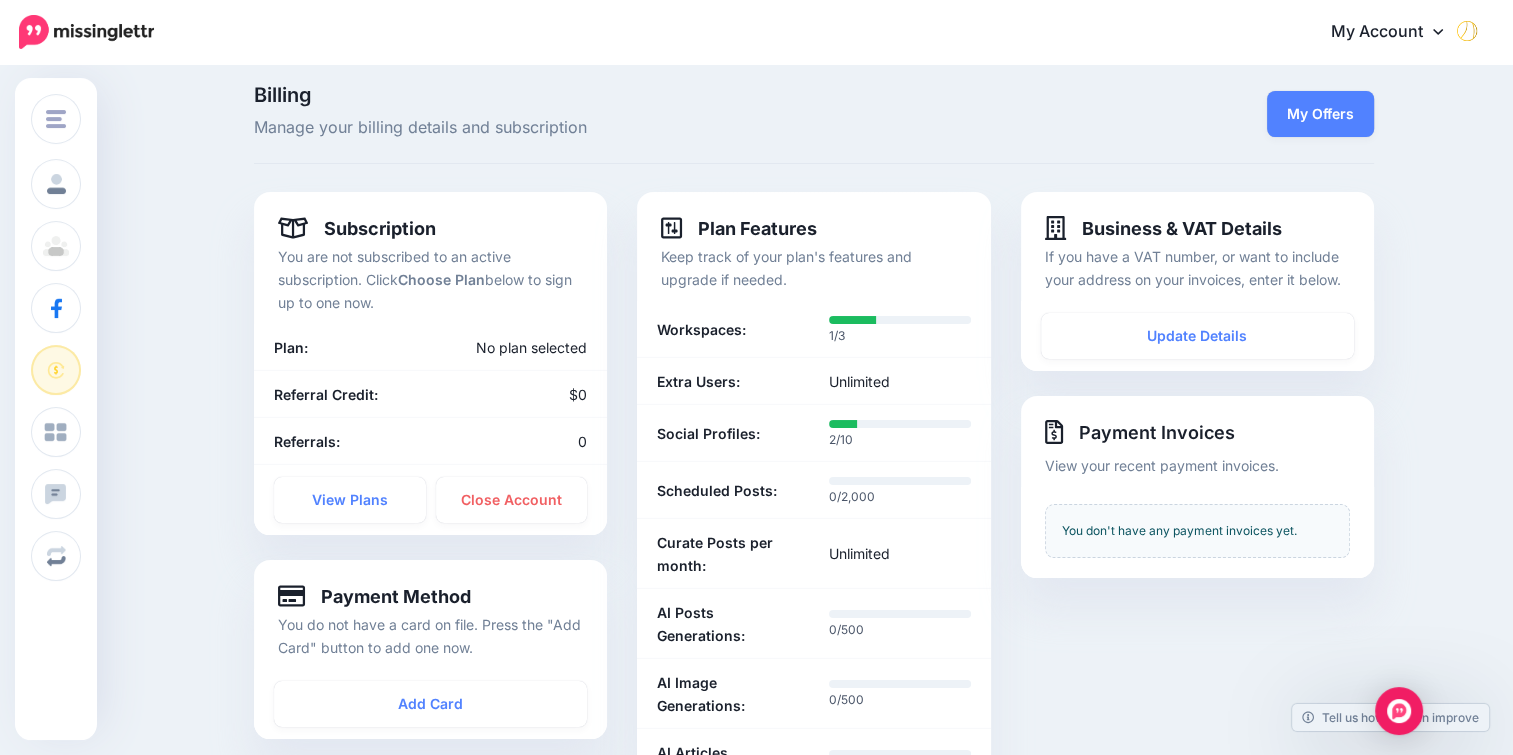 scroll, scrollTop: 0, scrollLeft: 0, axis: both 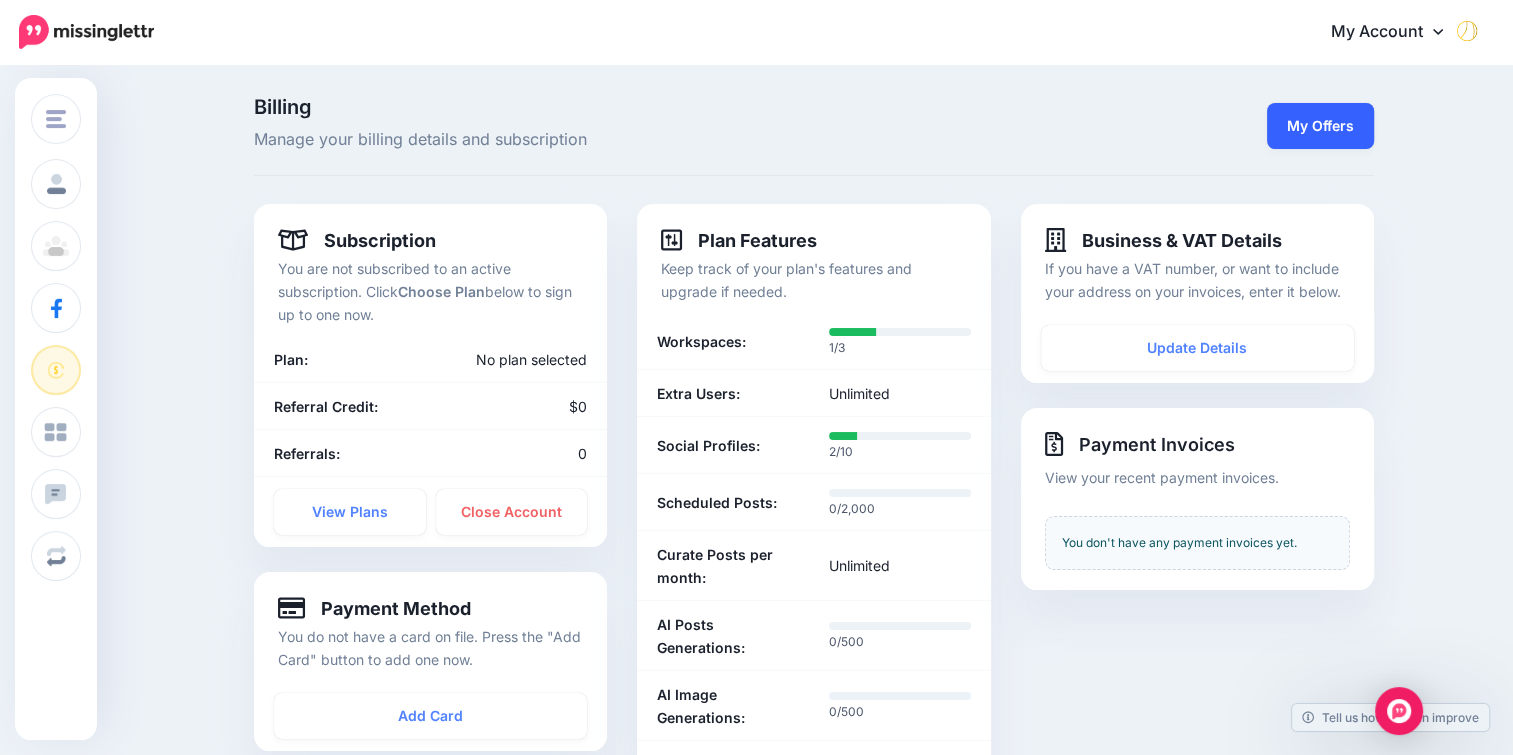 click on "My Offers" at bounding box center (1320, 126) 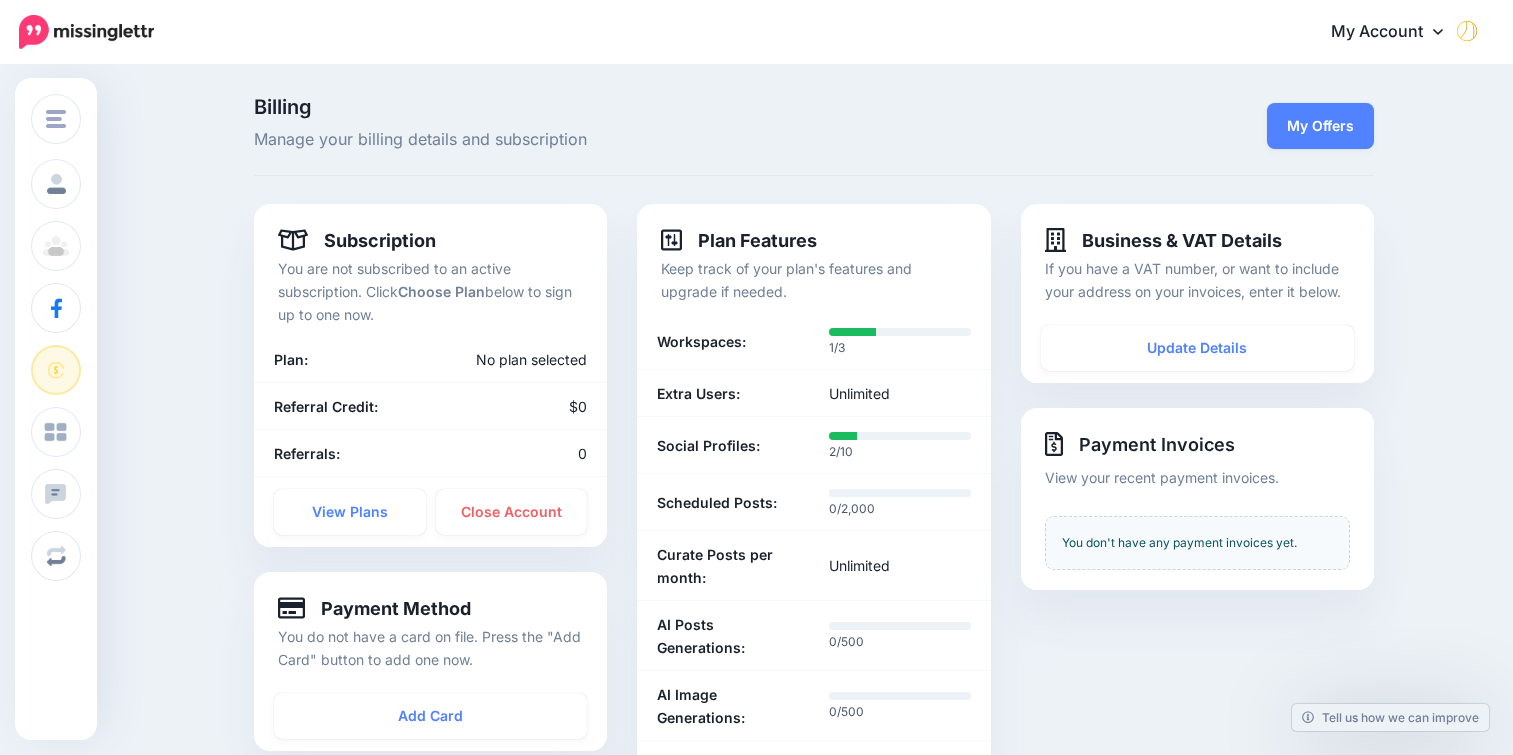 scroll, scrollTop: 0, scrollLeft: 0, axis: both 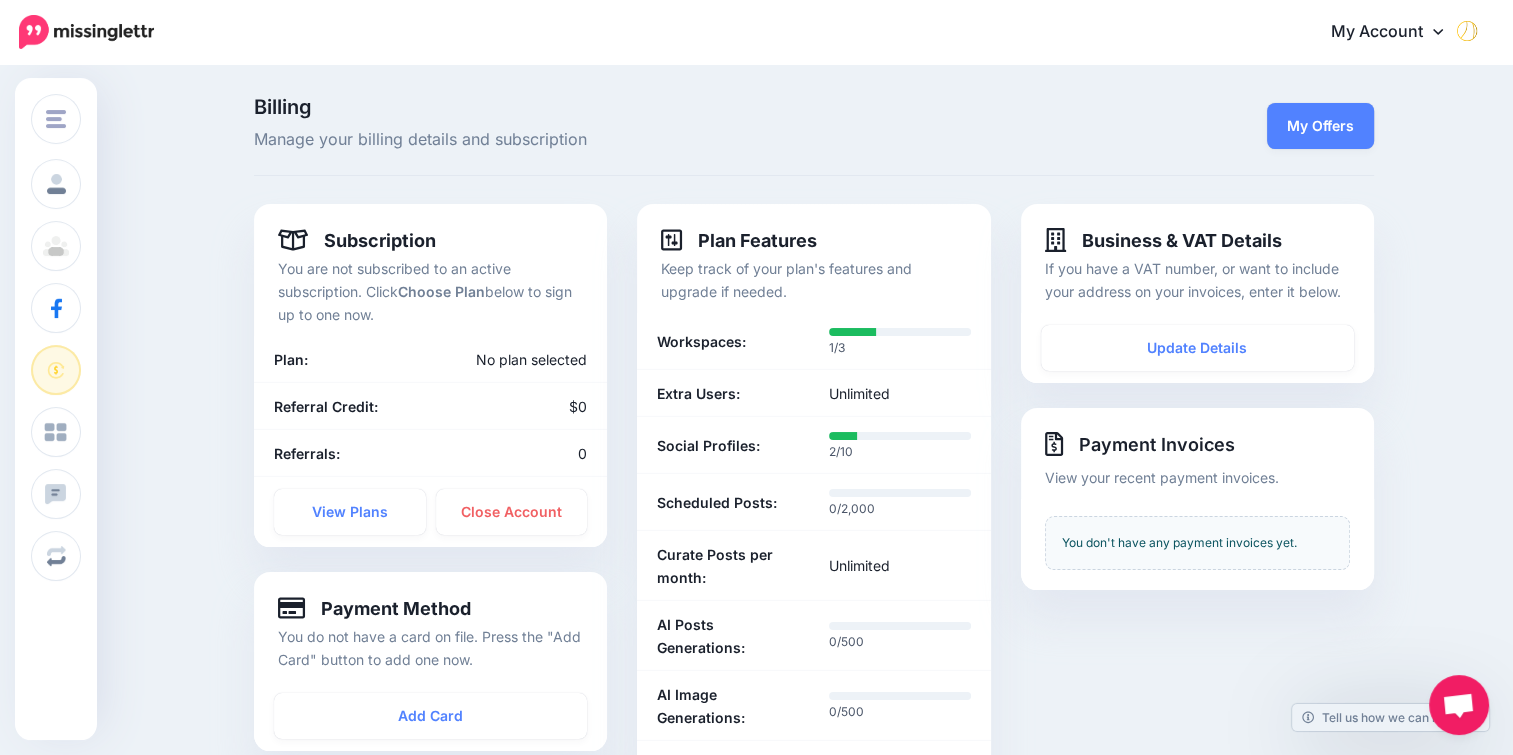 click on "My Offers" at bounding box center [1320, 126] 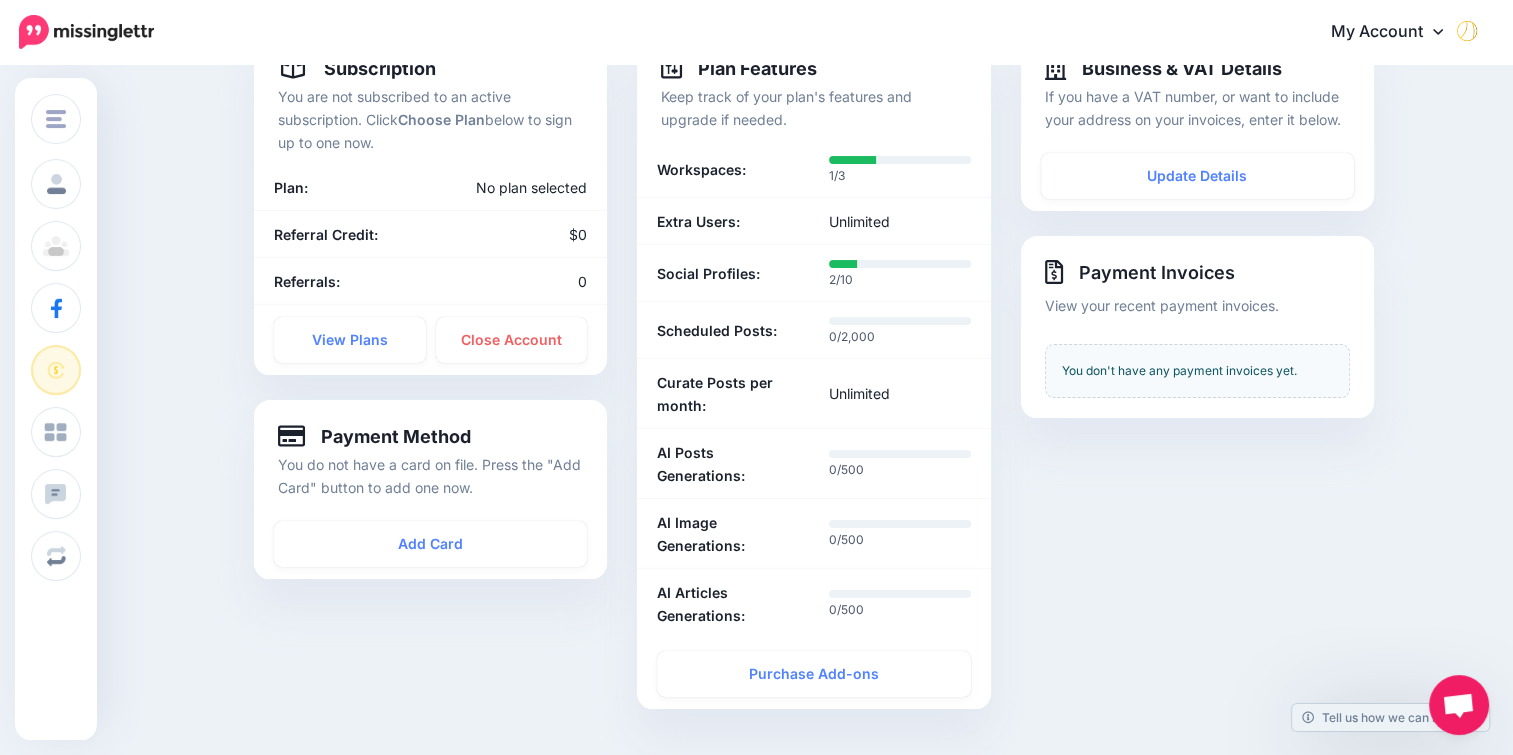 scroll, scrollTop: 175, scrollLeft: 0, axis: vertical 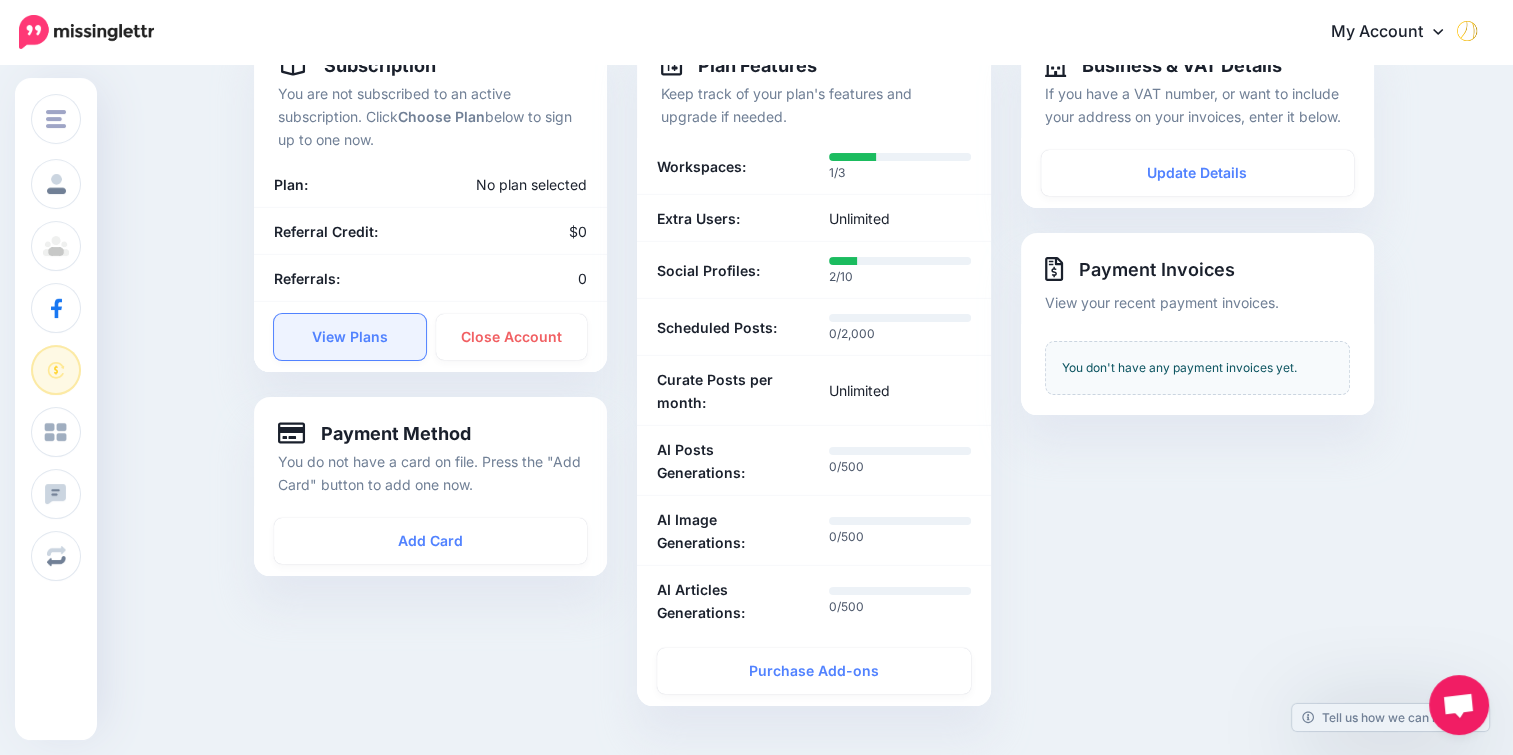 click on "View Plans" at bounding box center [350, 337] 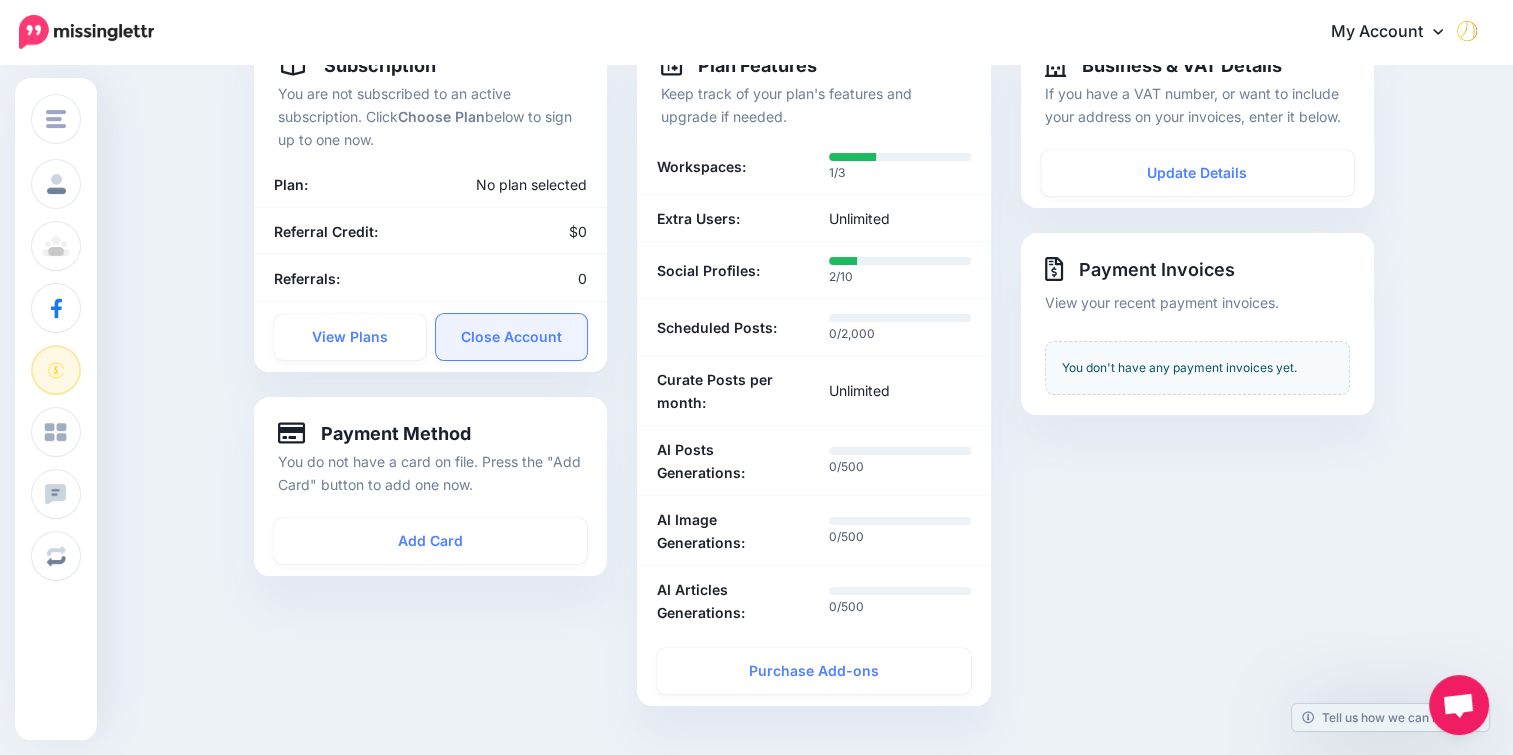 click on "Close Account" at bounding box center (512, 337) 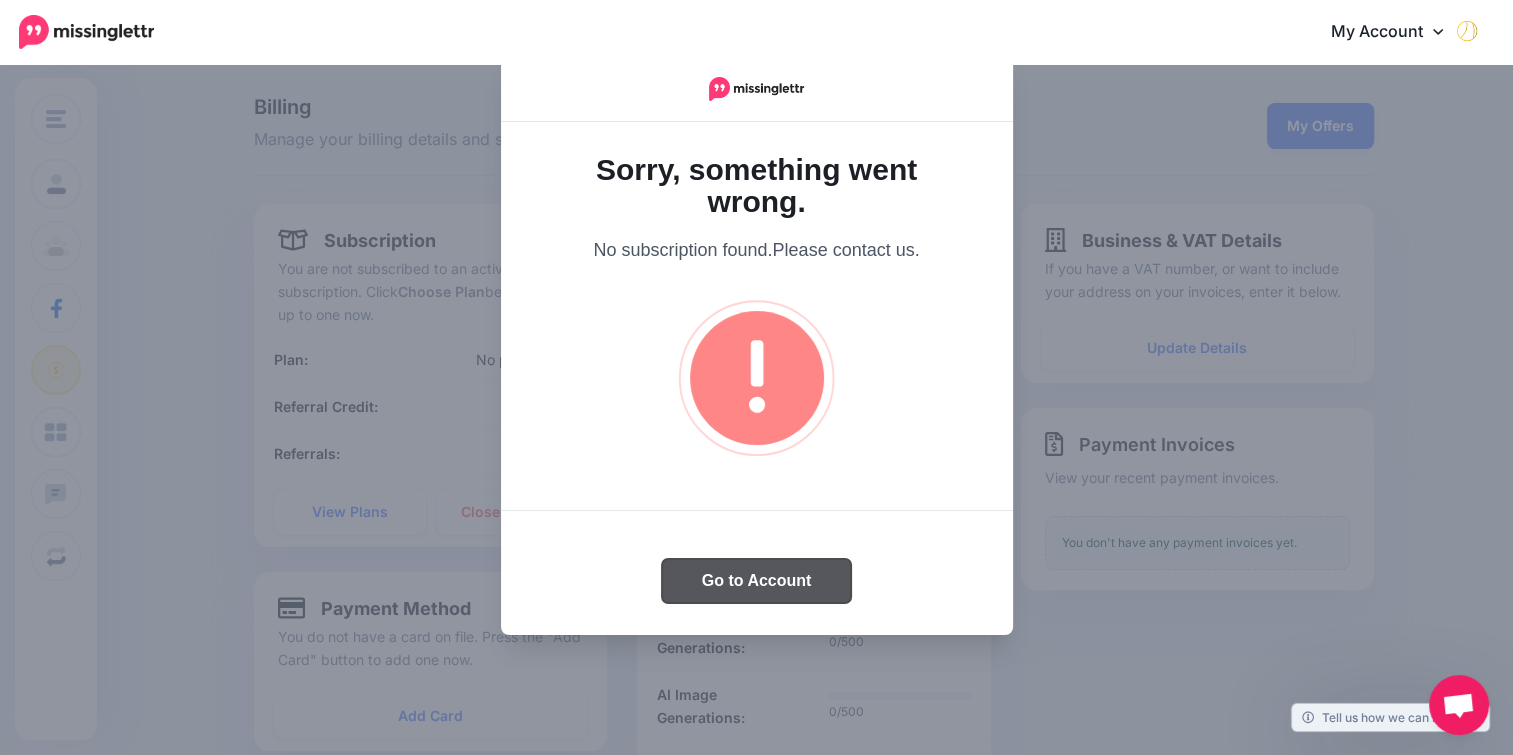 click on "Go to Account" at bounding box center (757, 581) 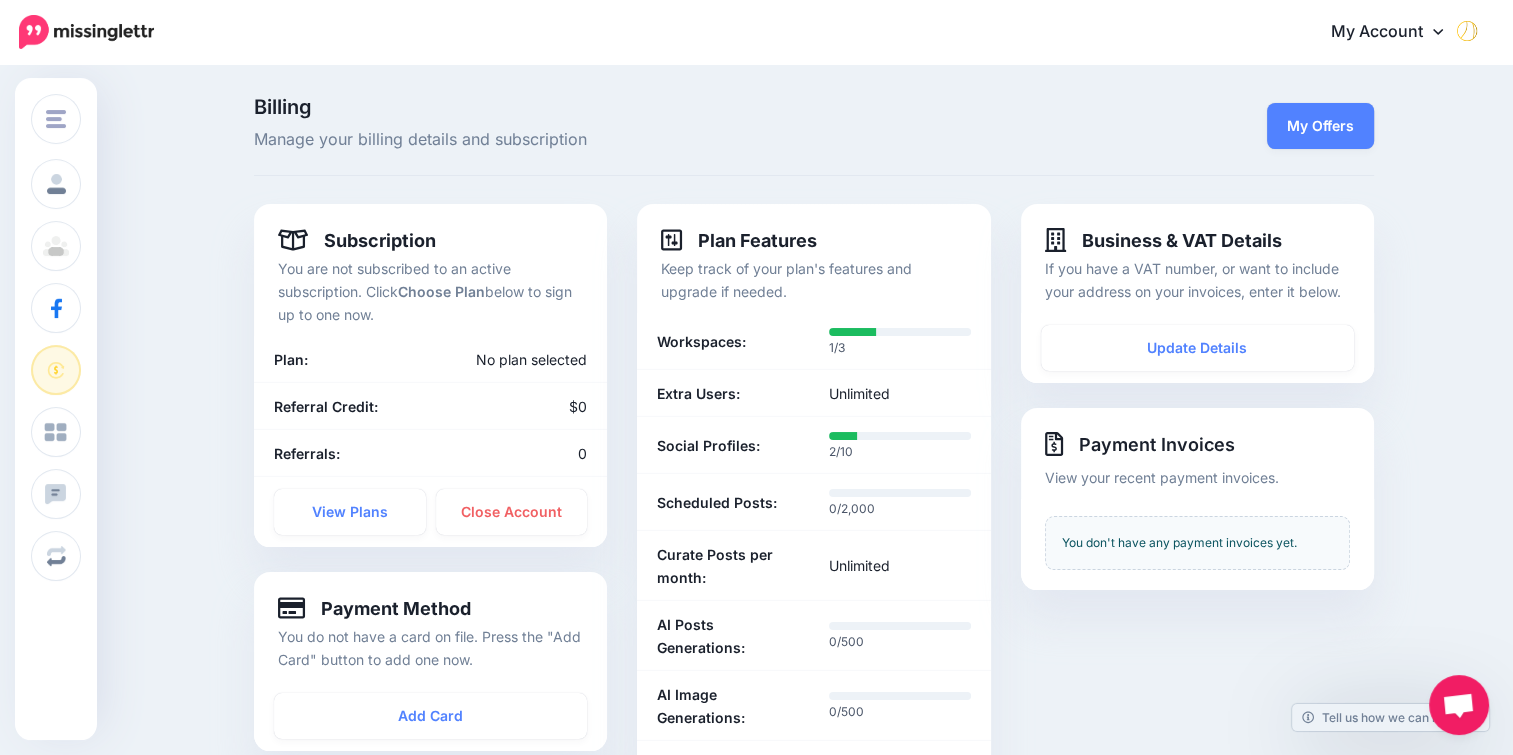 click on "My Account" at bounding box center (1397, 32) 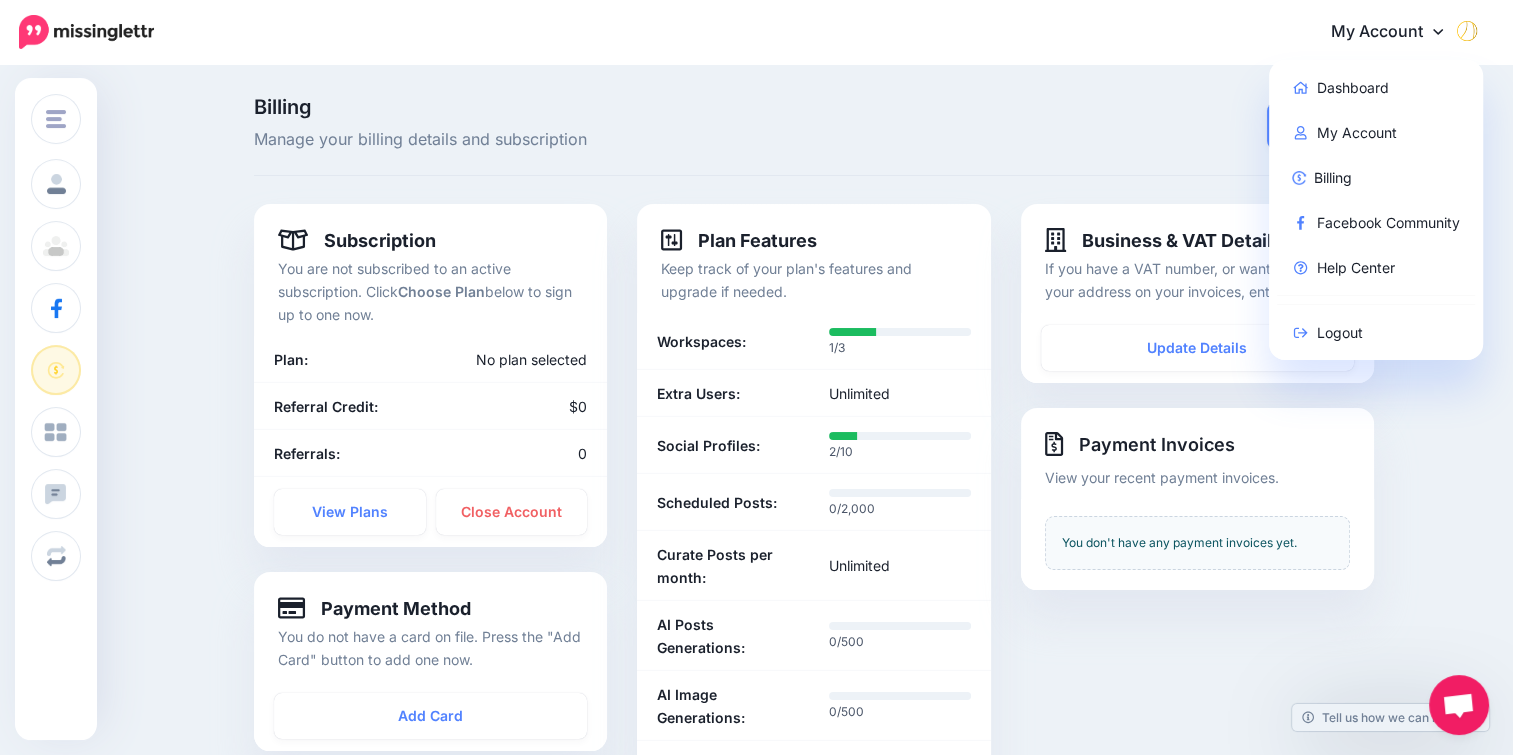 click at bounding box center [1467, 31] 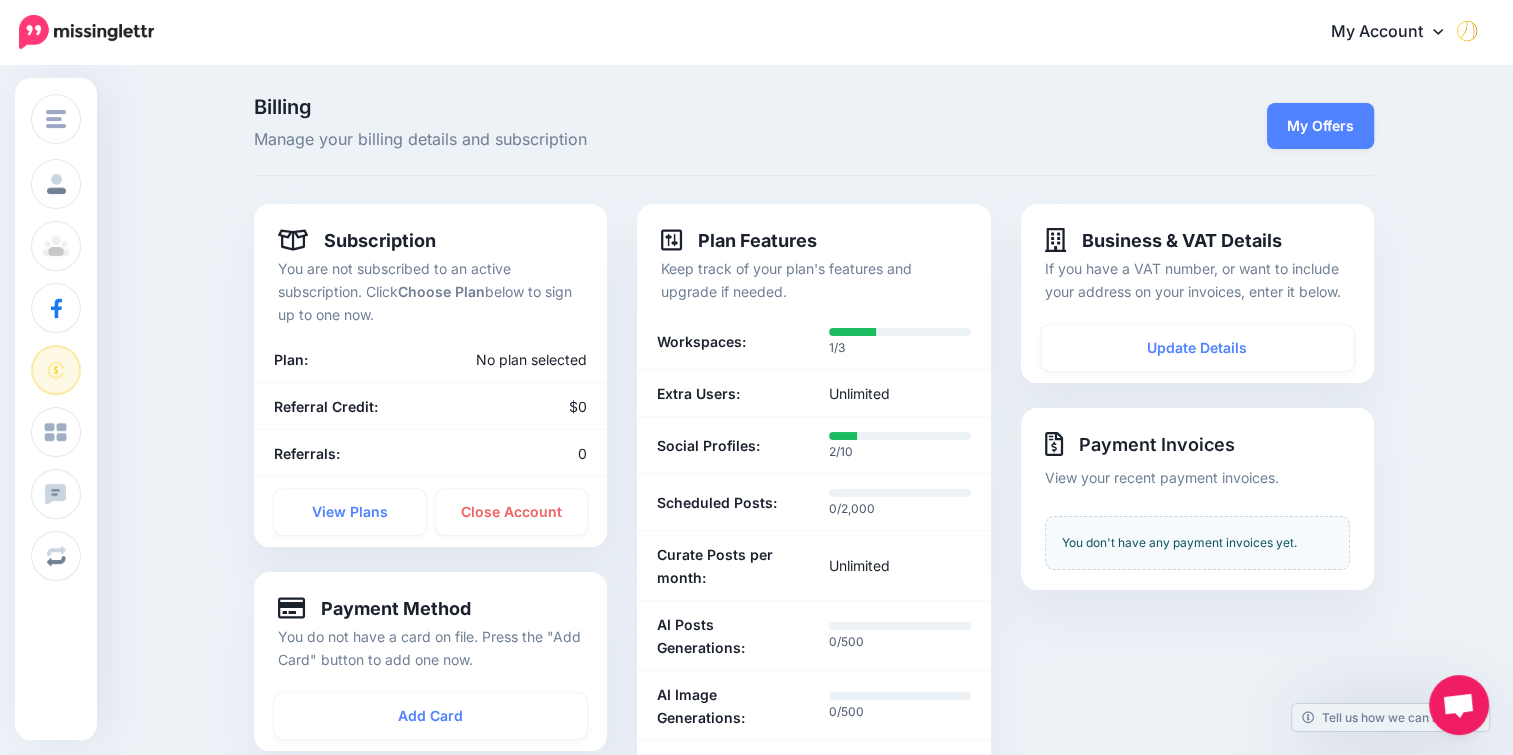 click at bounding box center [1467, 31] 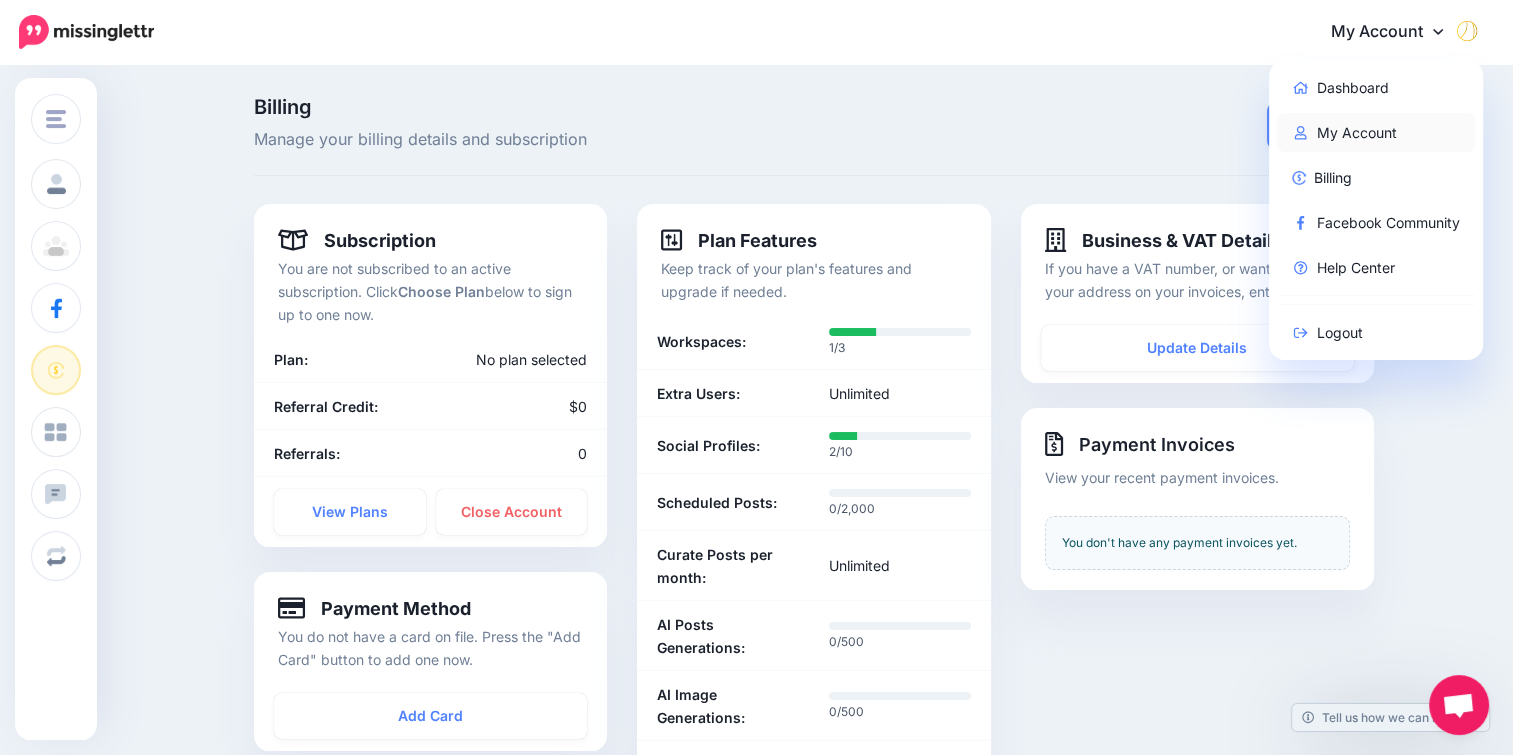 click on "My Account" at bounding box center [1376, 132] 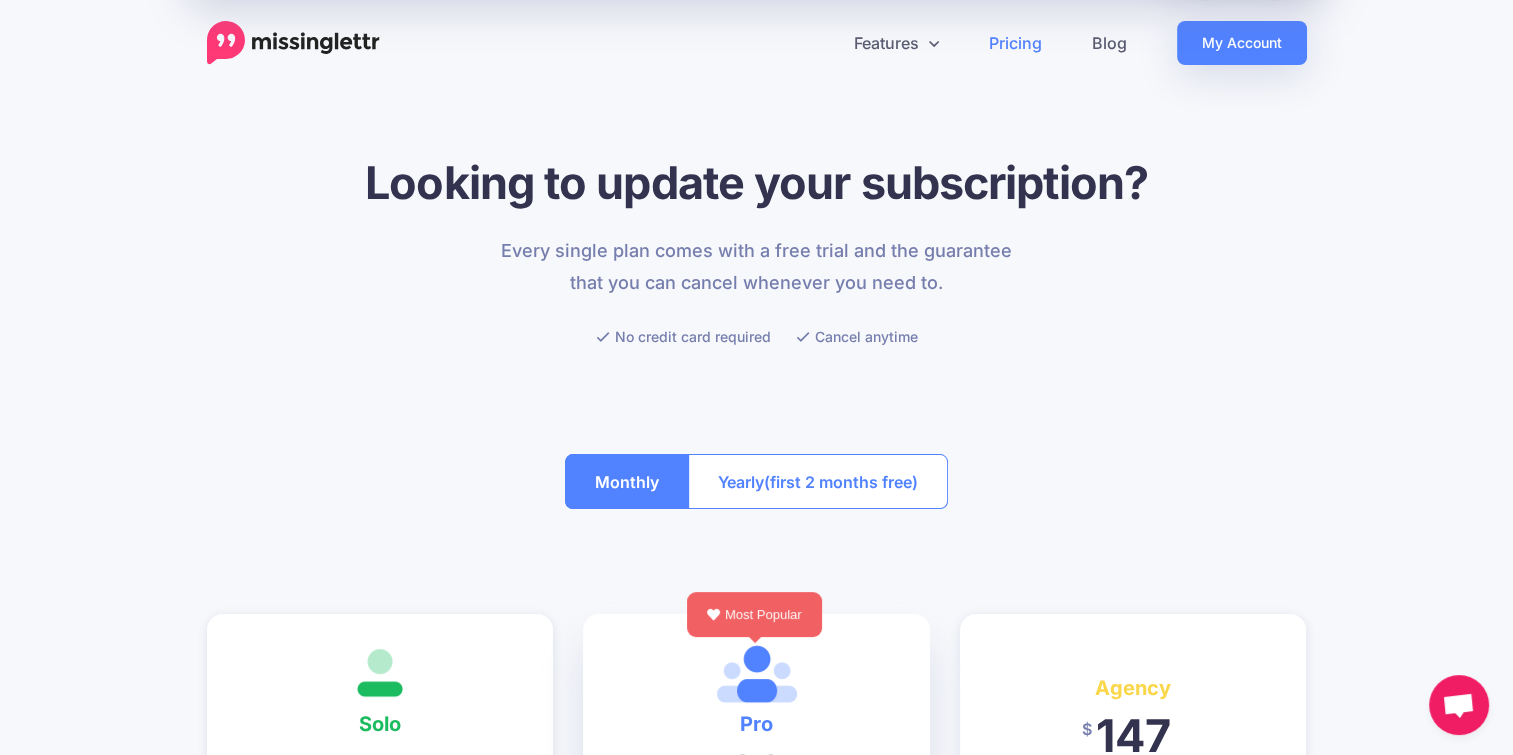 scroll, scrollTop: 0, scrollLeft: 0, axis: both 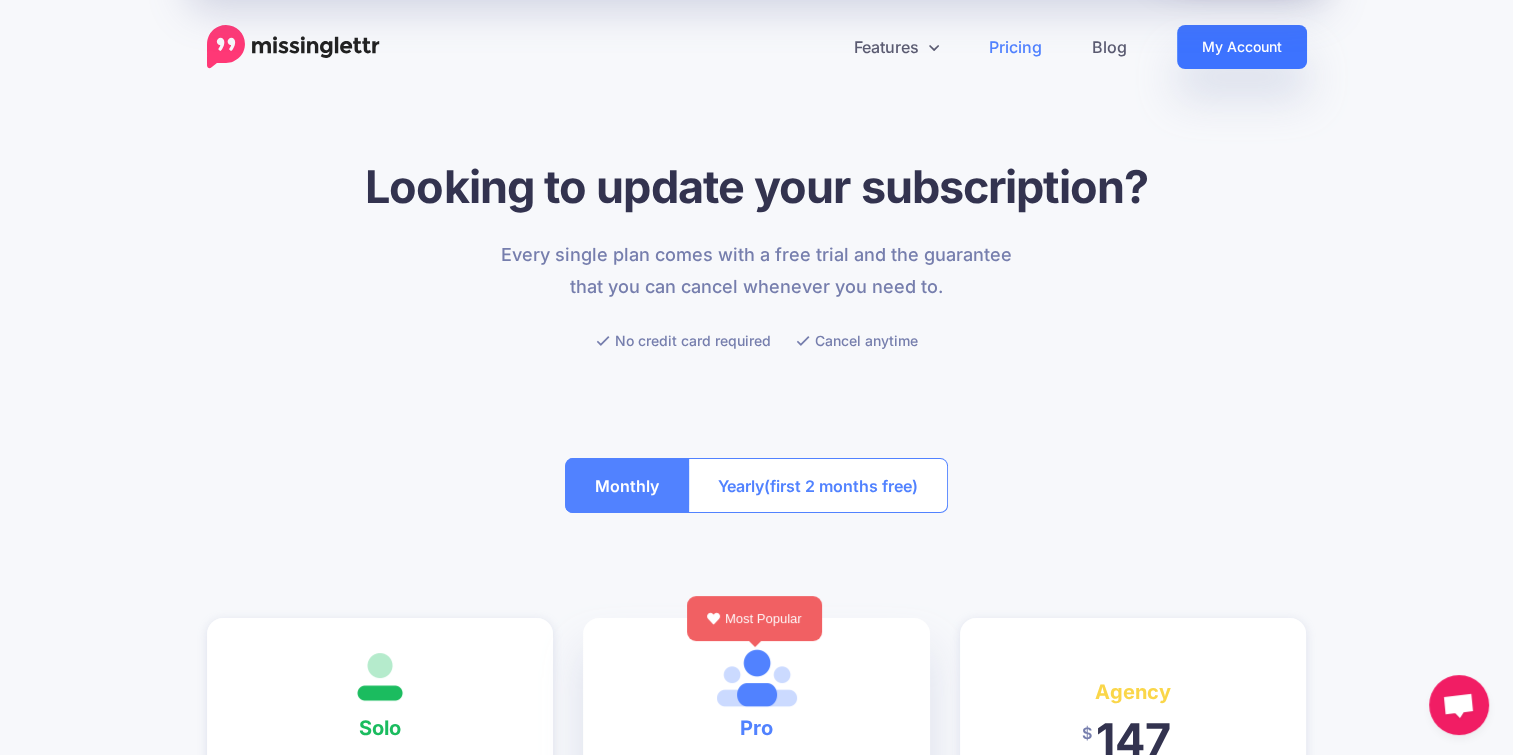 click on "My Account" at bounding box center [1242, 47] 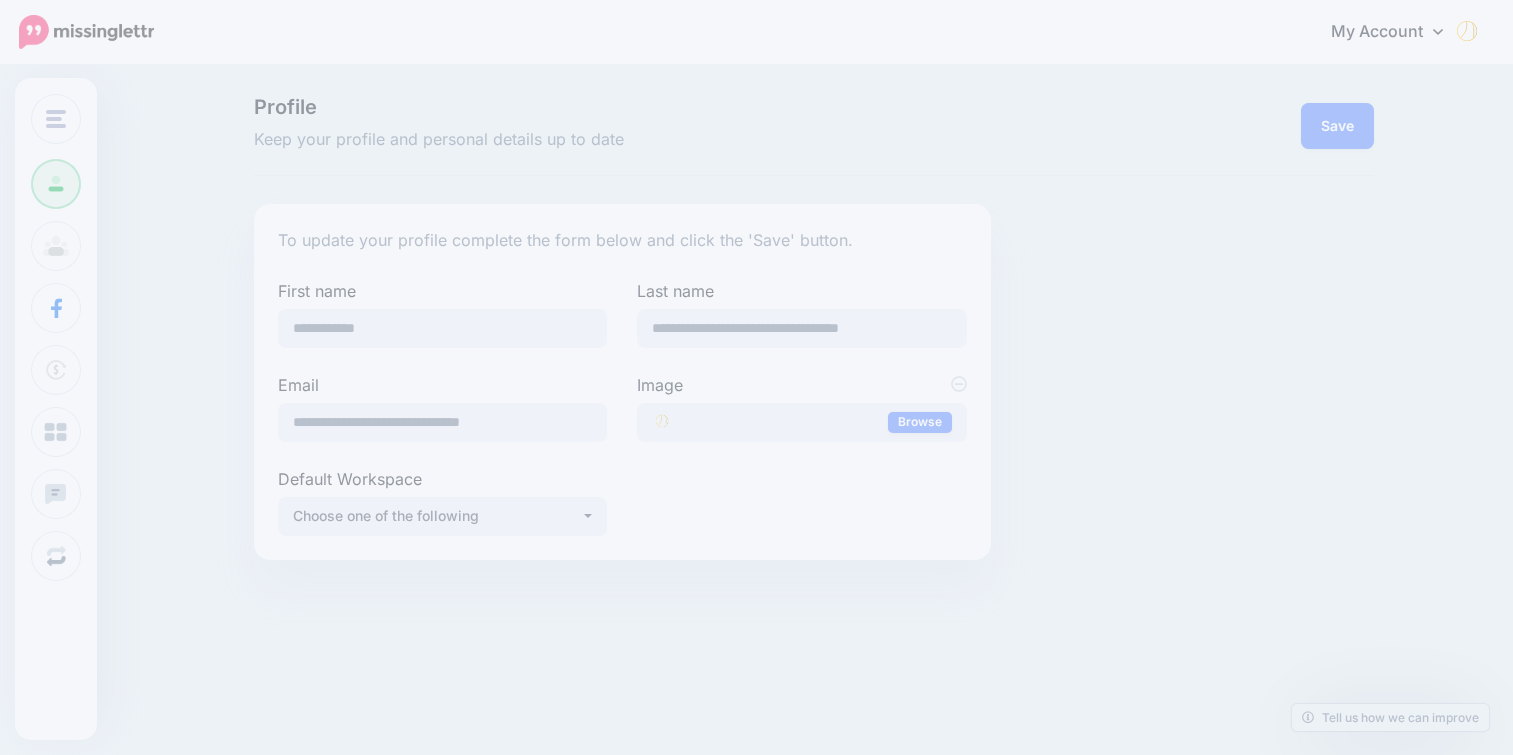 scroll, scrollTop: 0, scrollLeft: 0, axis: both 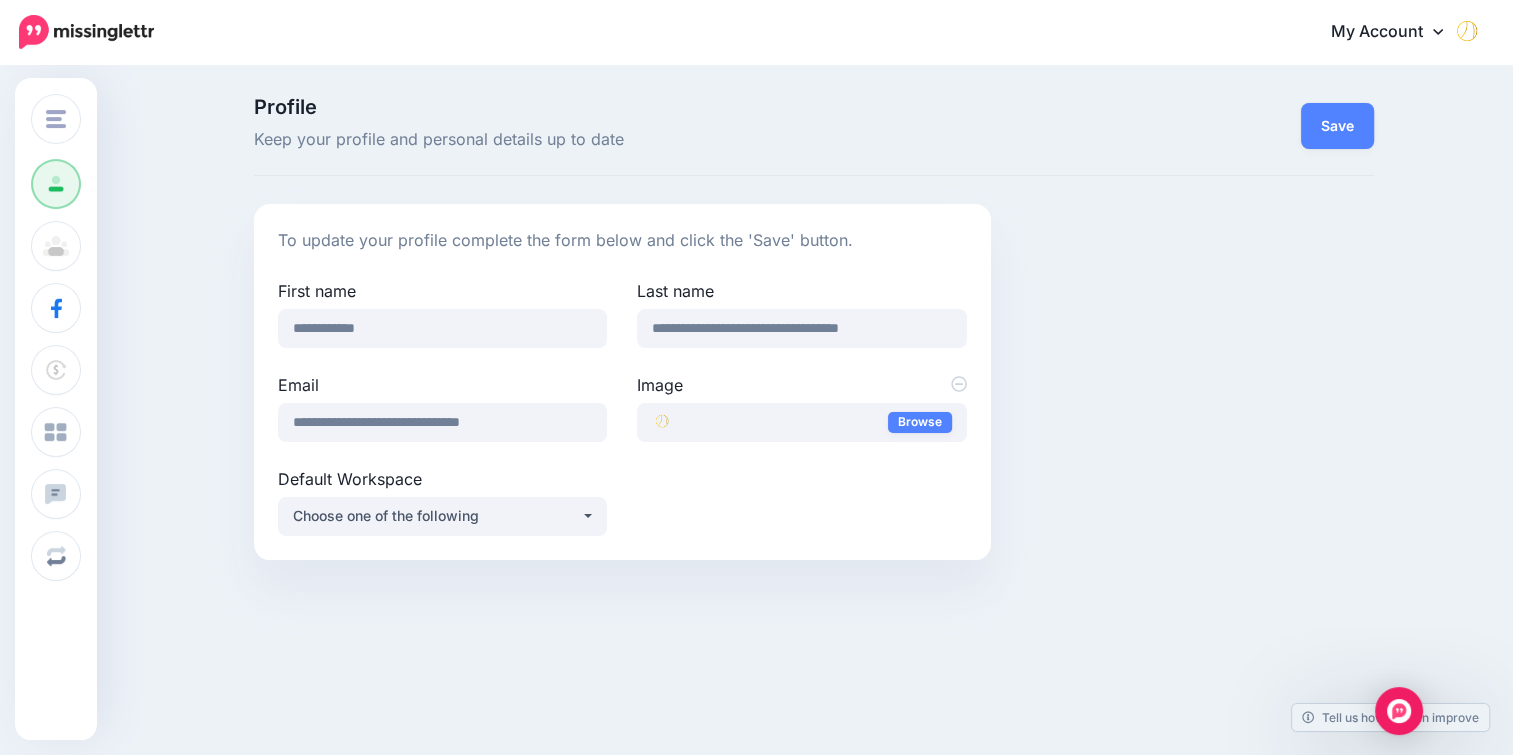 click on "My Account" at bounding box center [1397, 32] 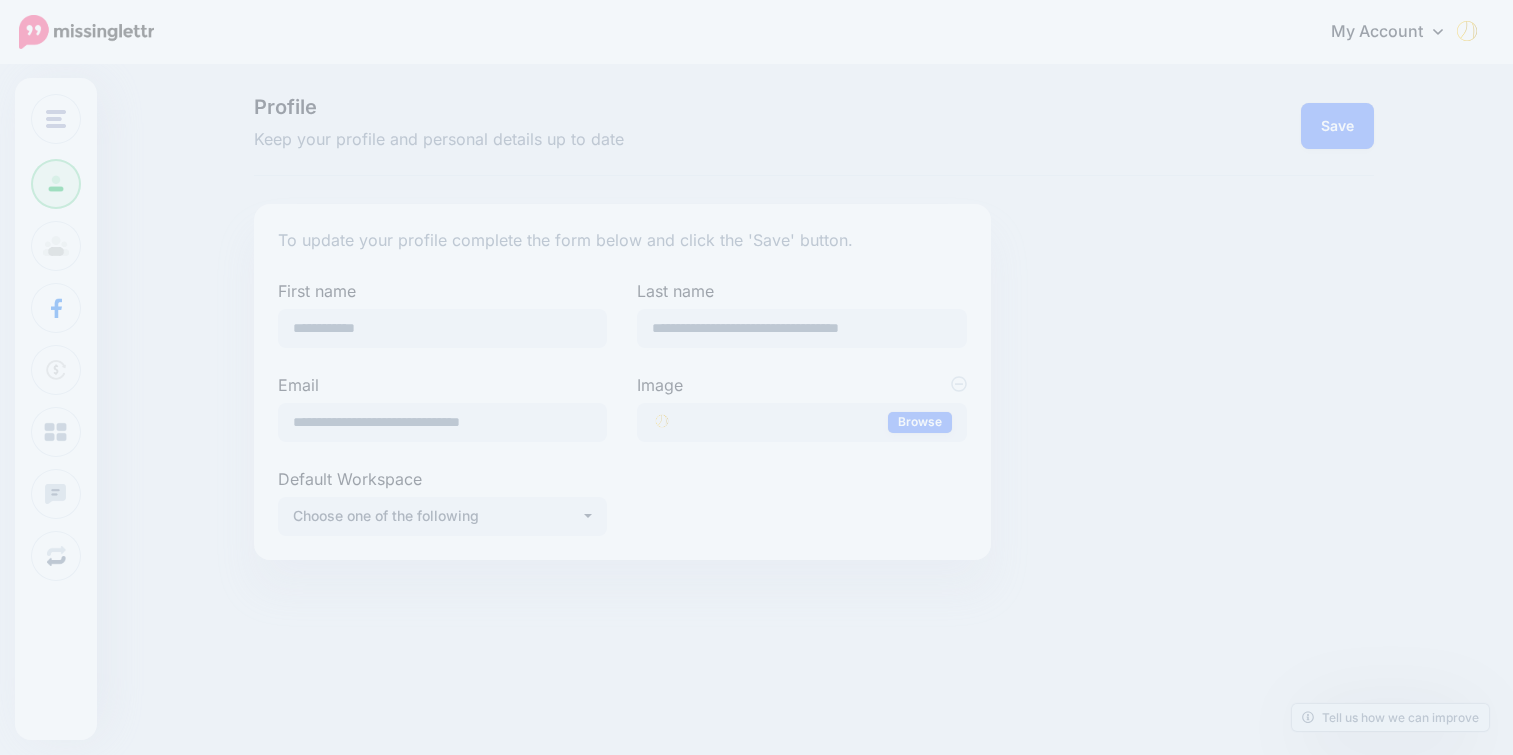 scroll, scrollTop: 0, scrollLeft: 0, axis: both 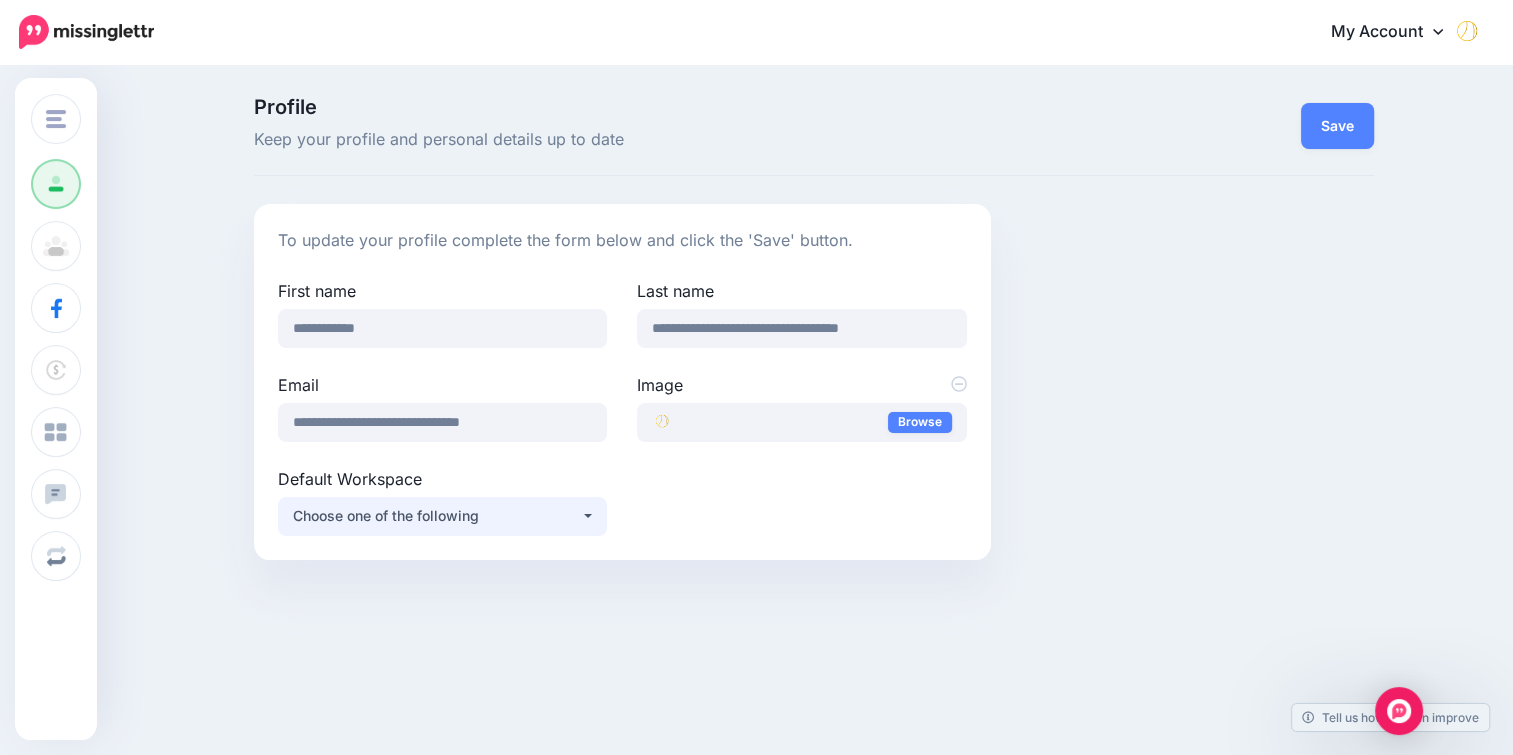 click on "Choose one of the following" at bounding box center (437, 516) 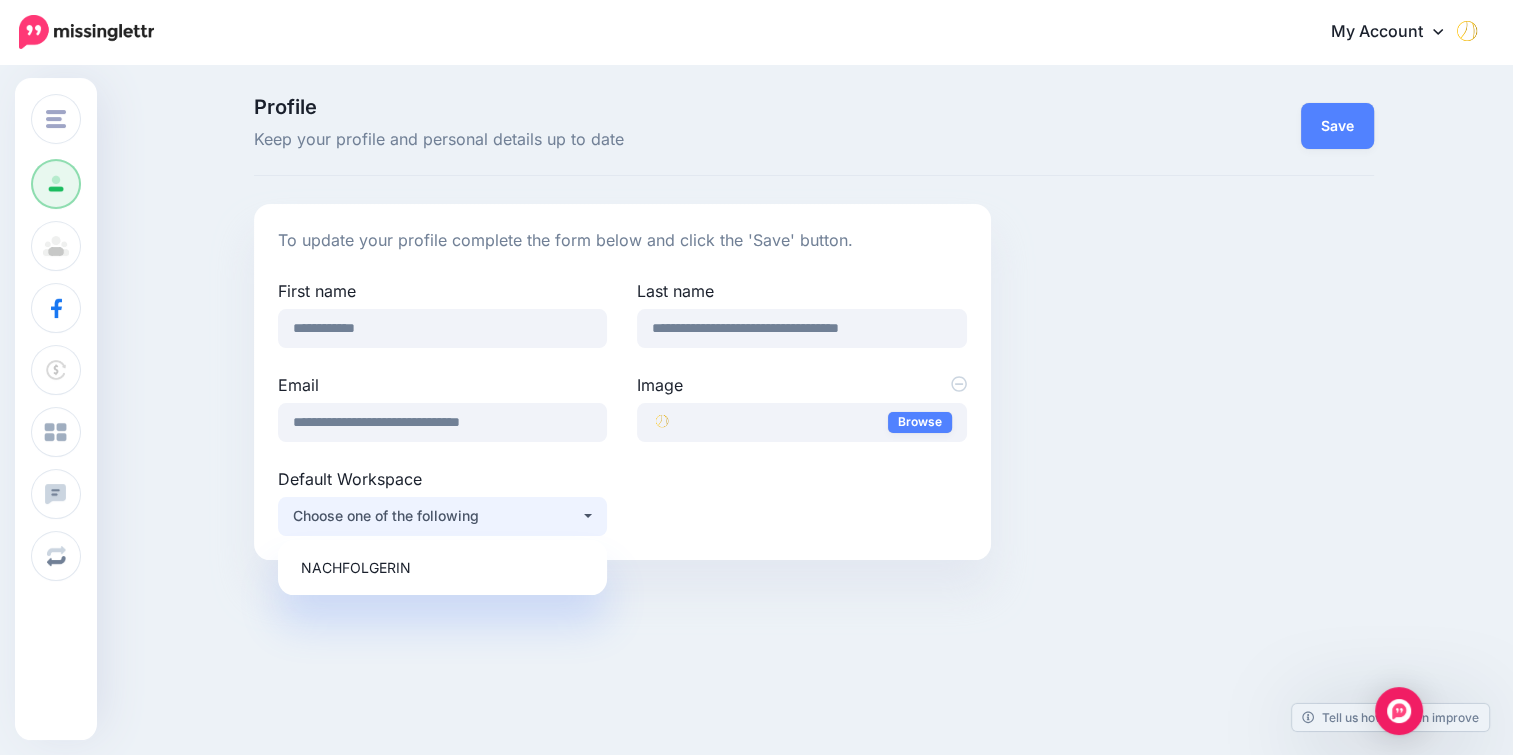 click on "Change Workspace
NACHFOLGERIN
Add Workspace
Profile
Team
Social Accounts
Billing
Stack Offer Code
Communication
Change Password
Facebook Community" at bounding box center [756, 414] 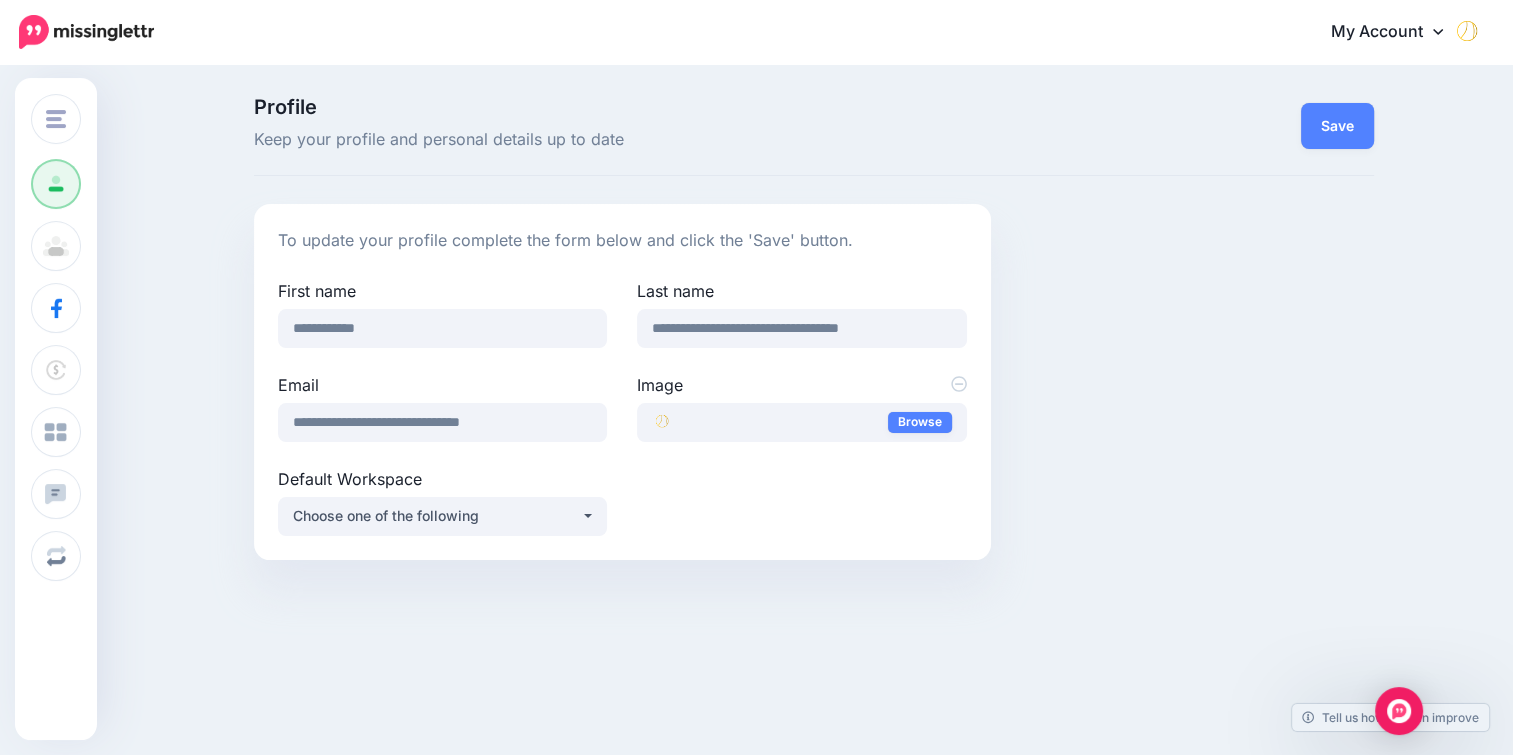 click at bounding box center (86, 32) 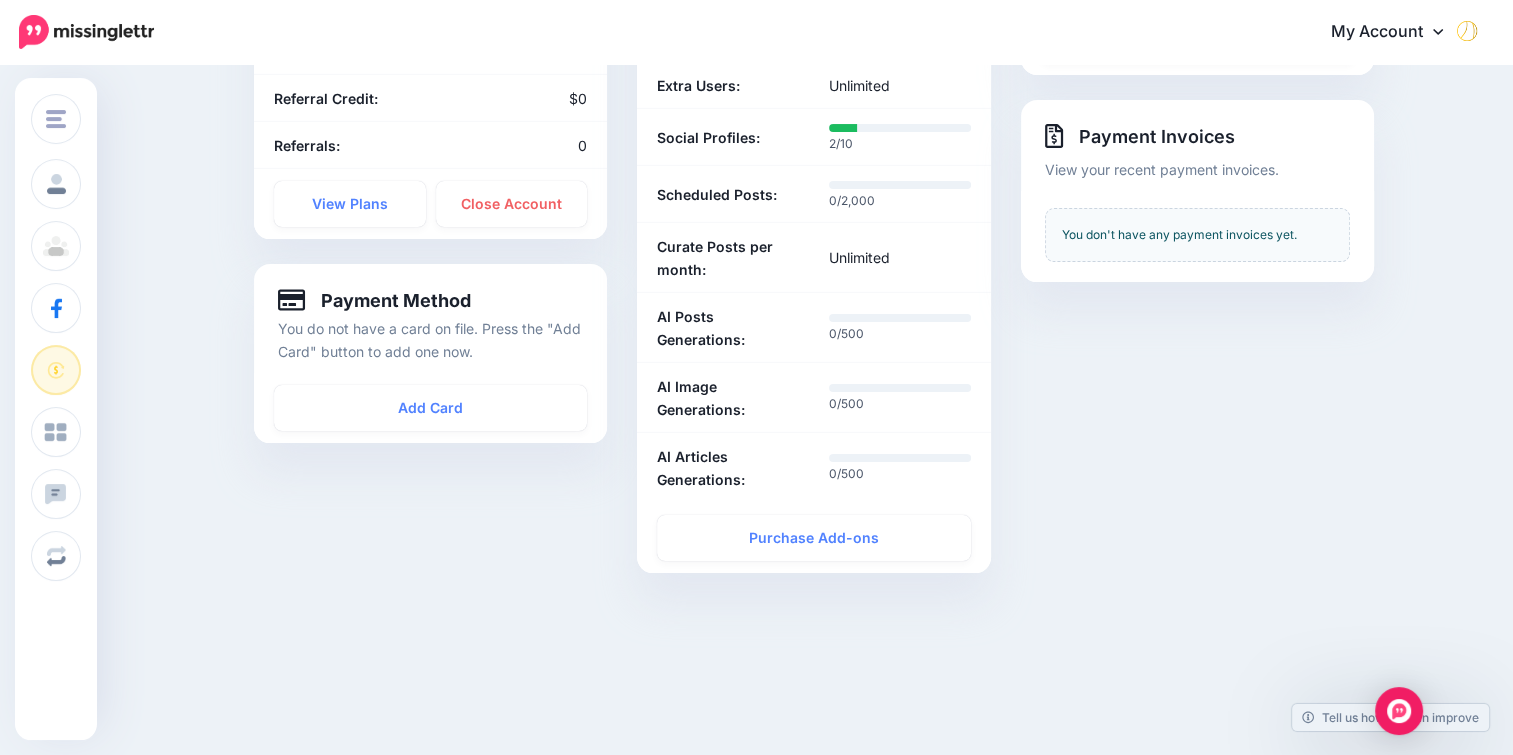 scroll, scrollTop: 0, scrollLeft: 0, axis: both 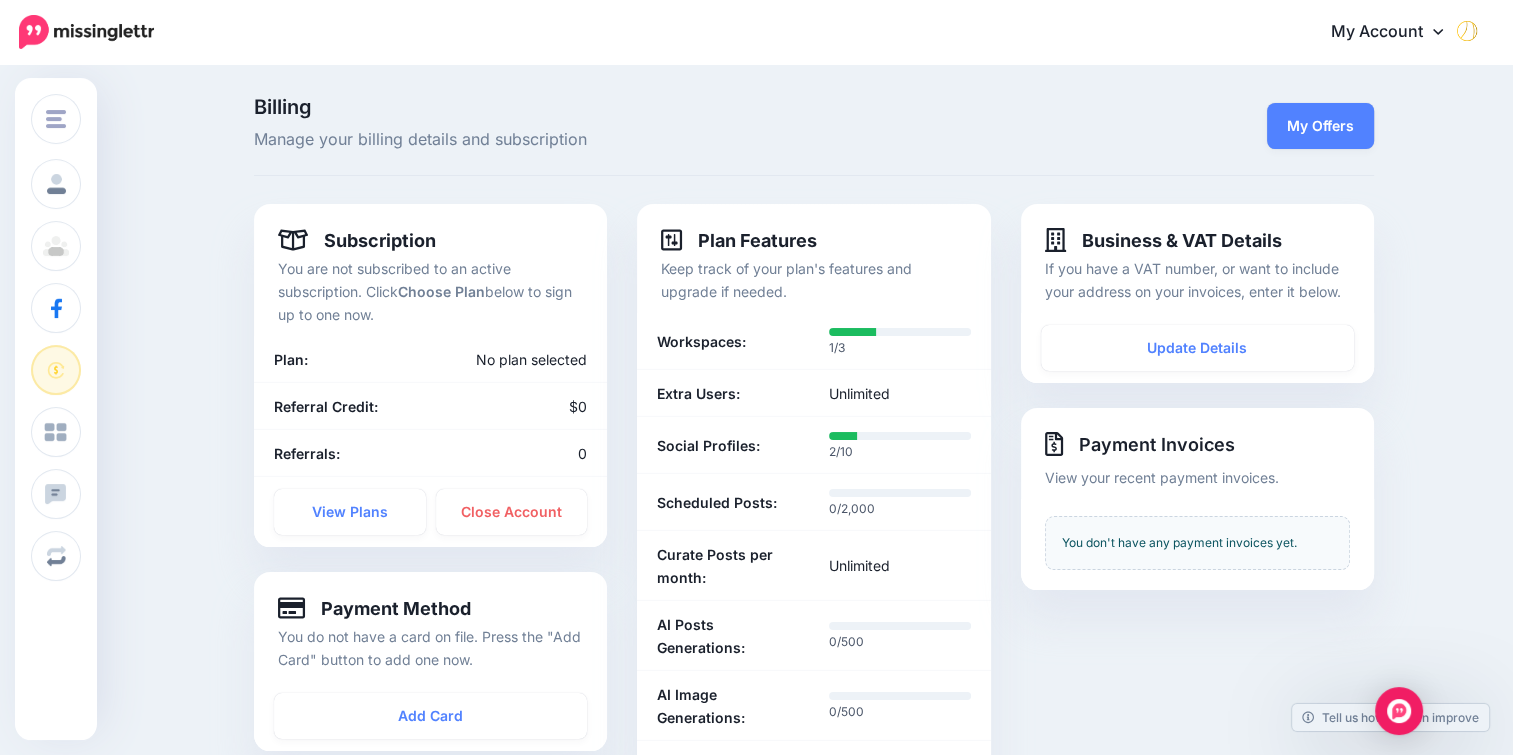 click 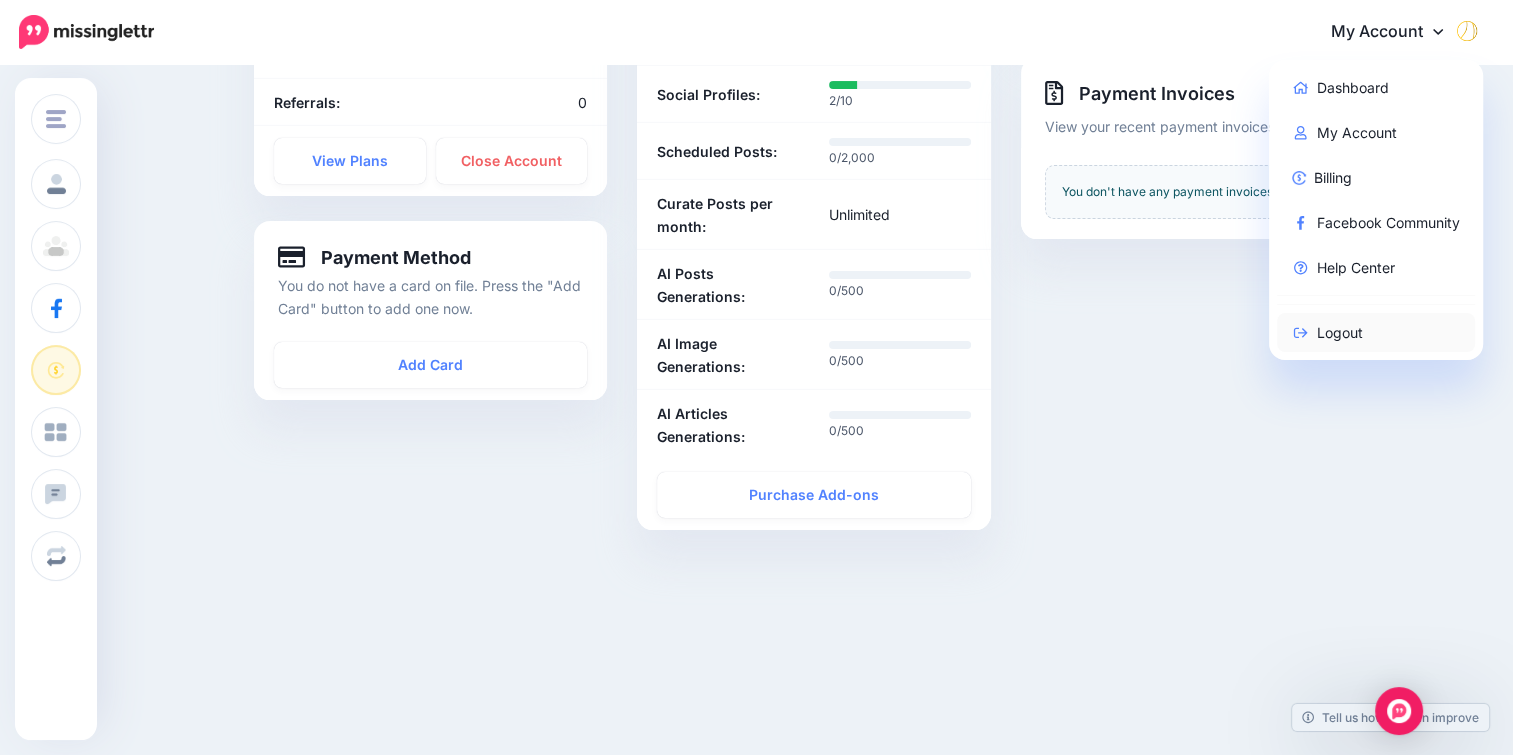 scroll, scrollTop: 0, scrollLeft: 0, axis: both 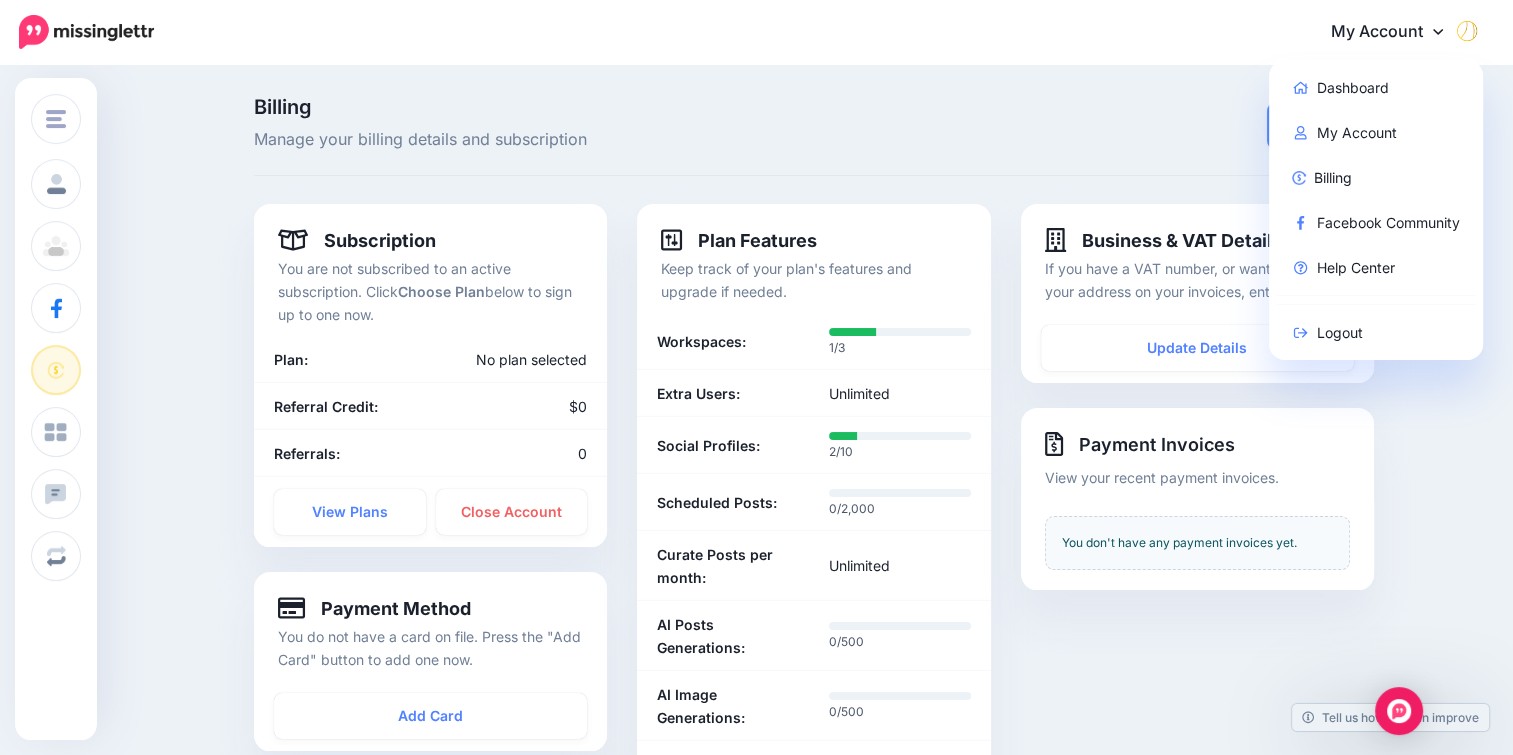 click at bounding box center [1467, 31] 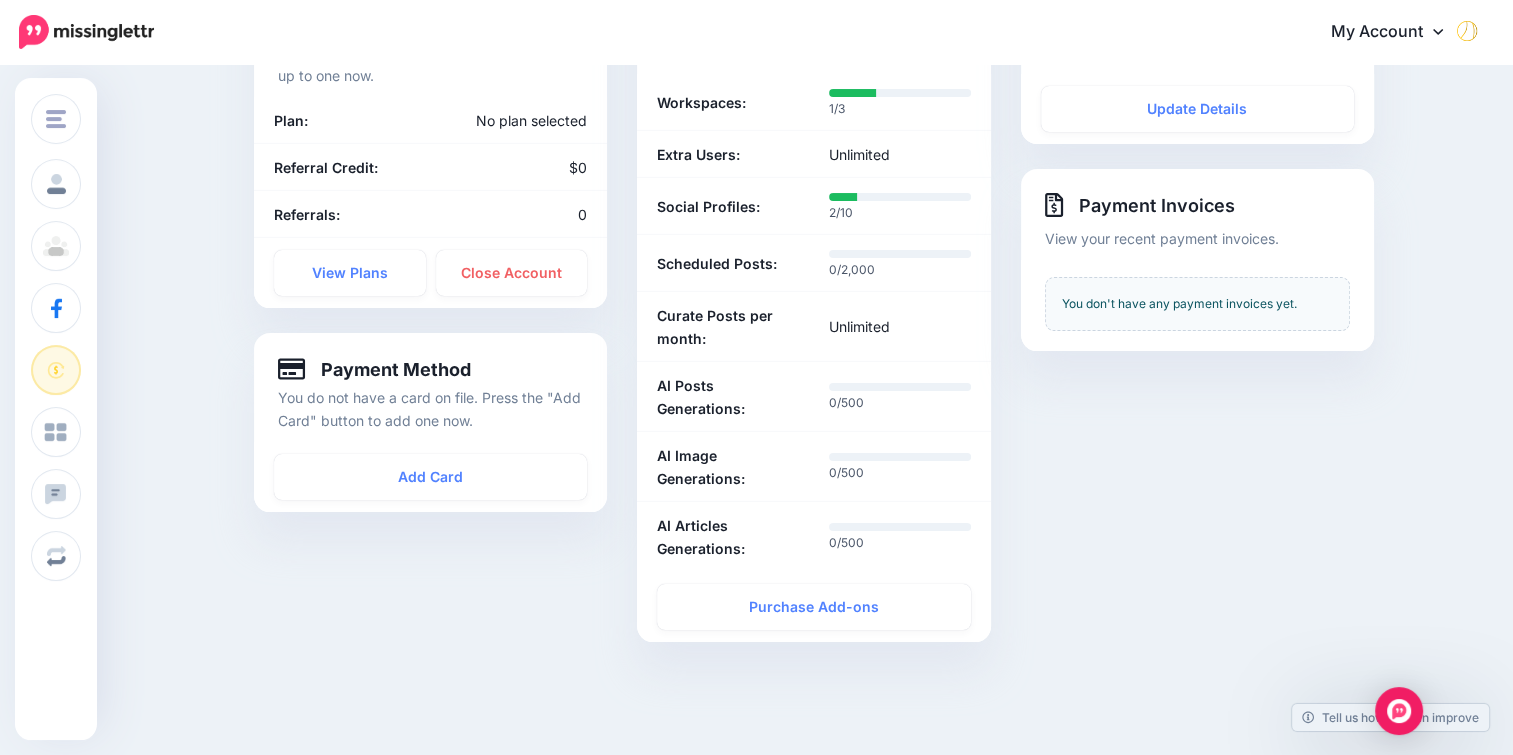 scroll, scrollTop: 0, scrollLeft: 0, axis: both 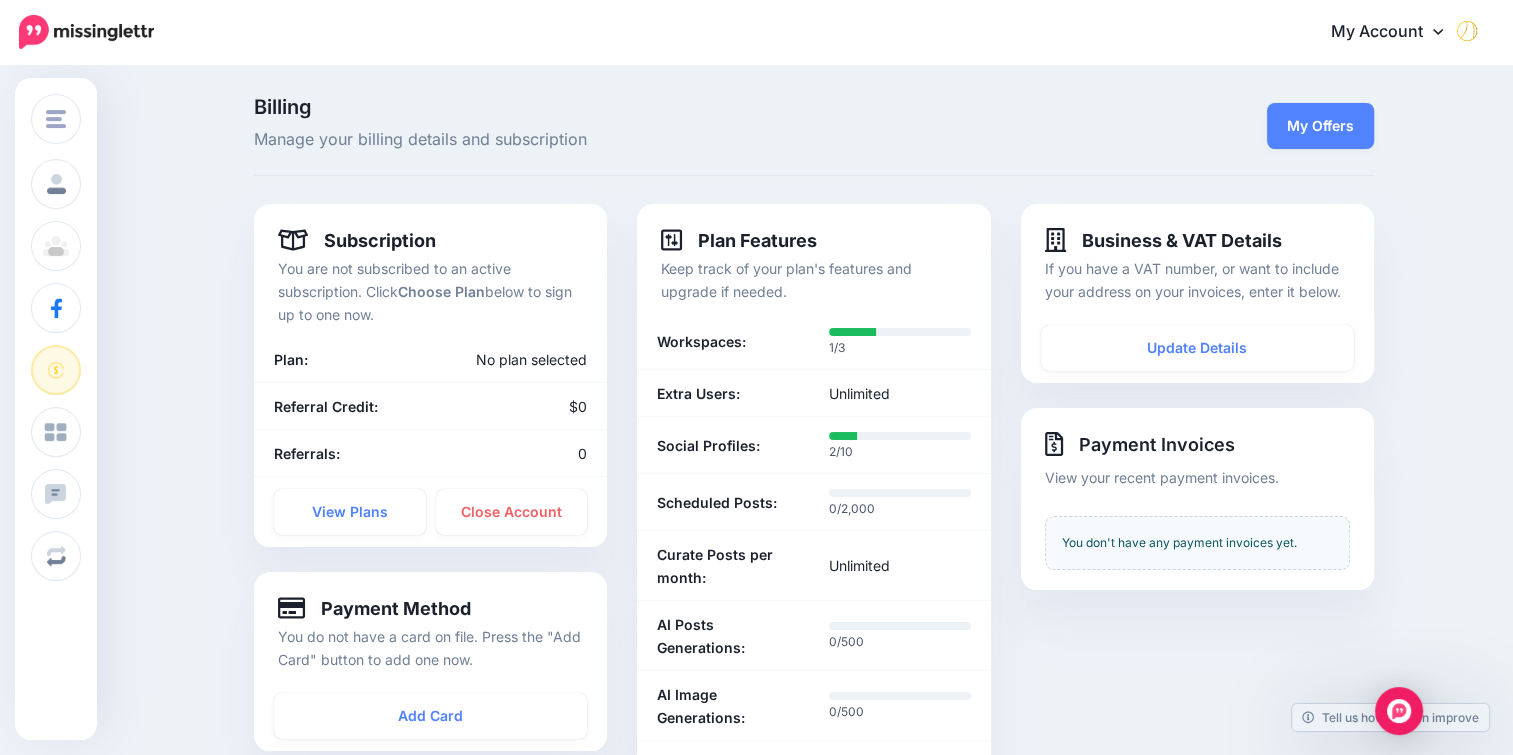 click on "My Account" at bounding box center [1397, 32] 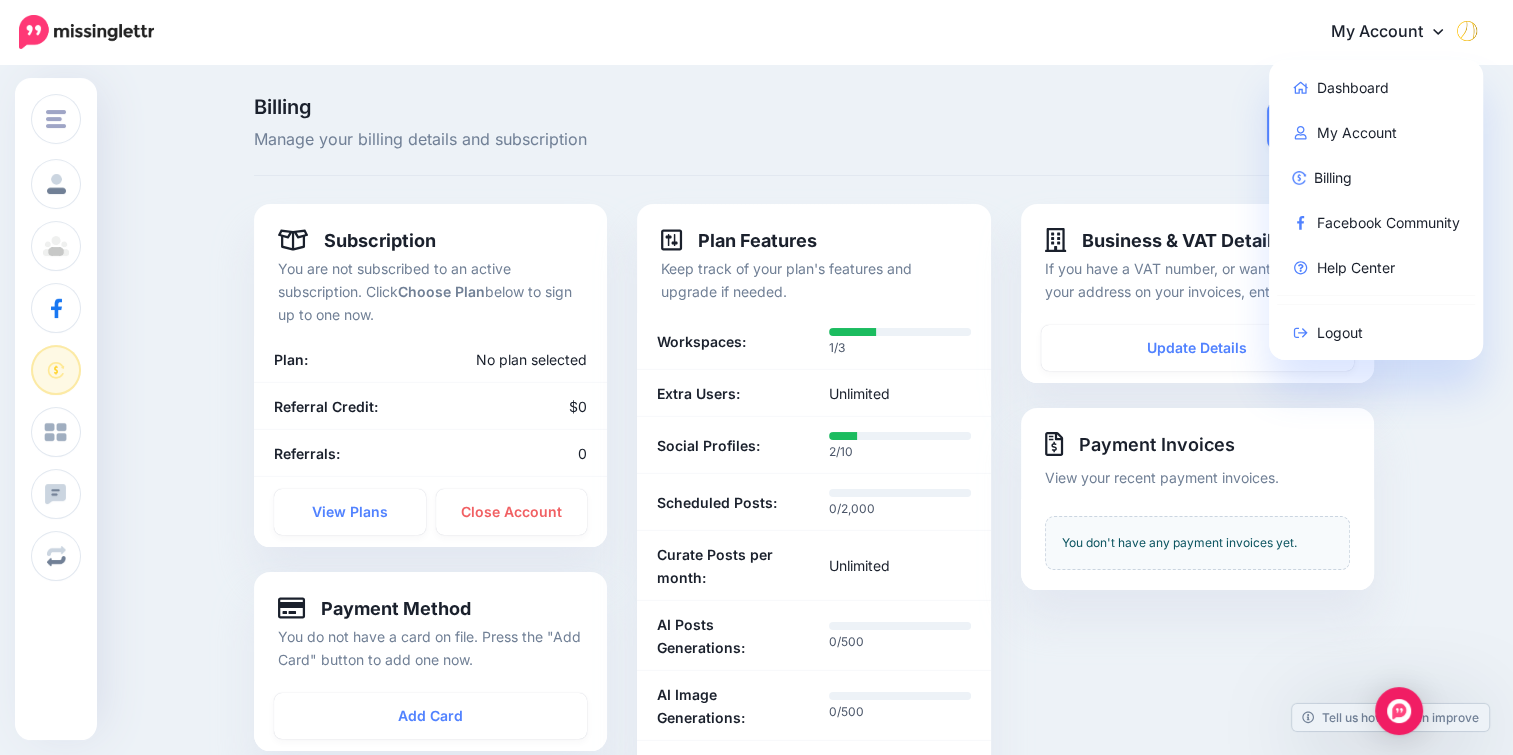 click on "Dashboard
My Account
Billing
Facebook Community
Help Center
Logout" at bounding box center (1376, 210) 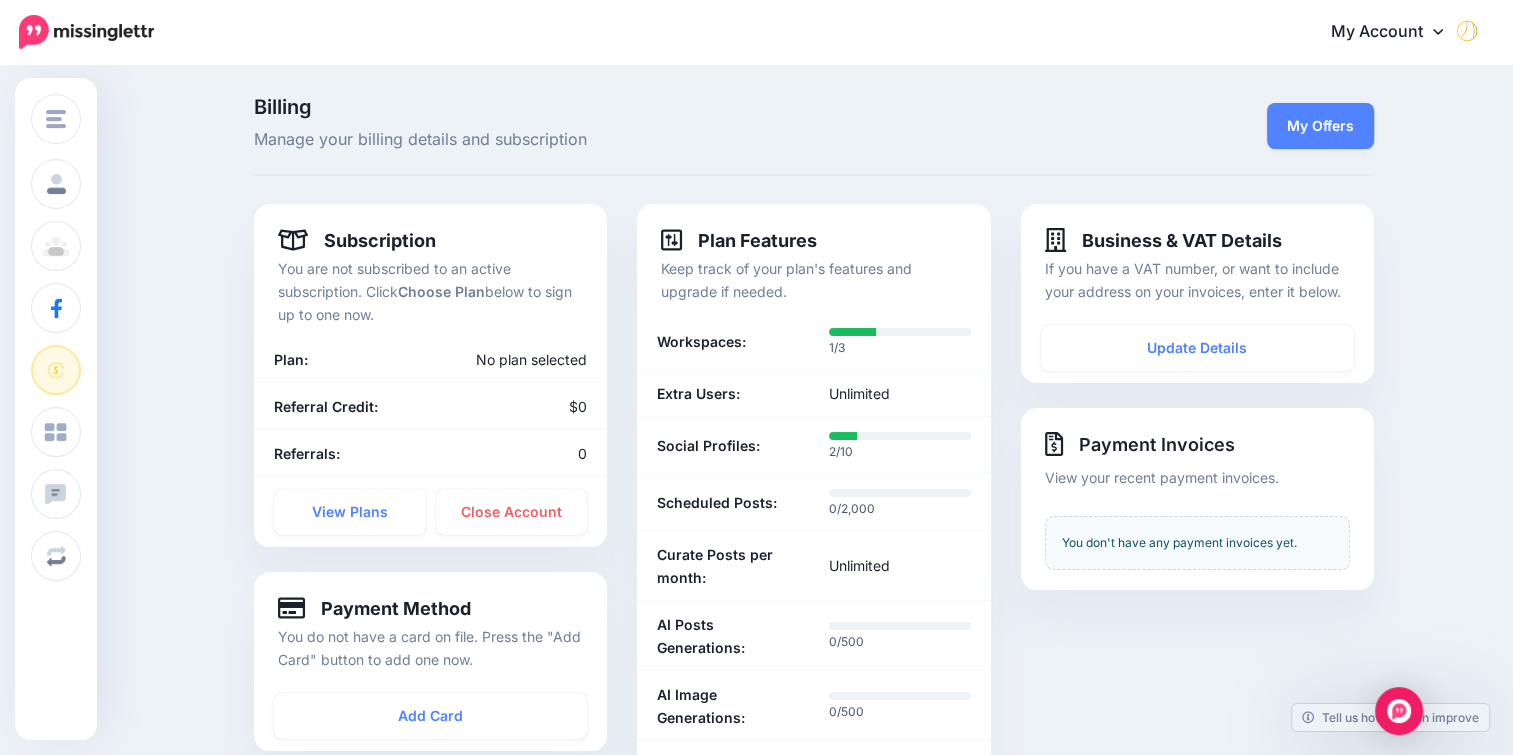 click on "My Account" at bounding box center [1397, 32] 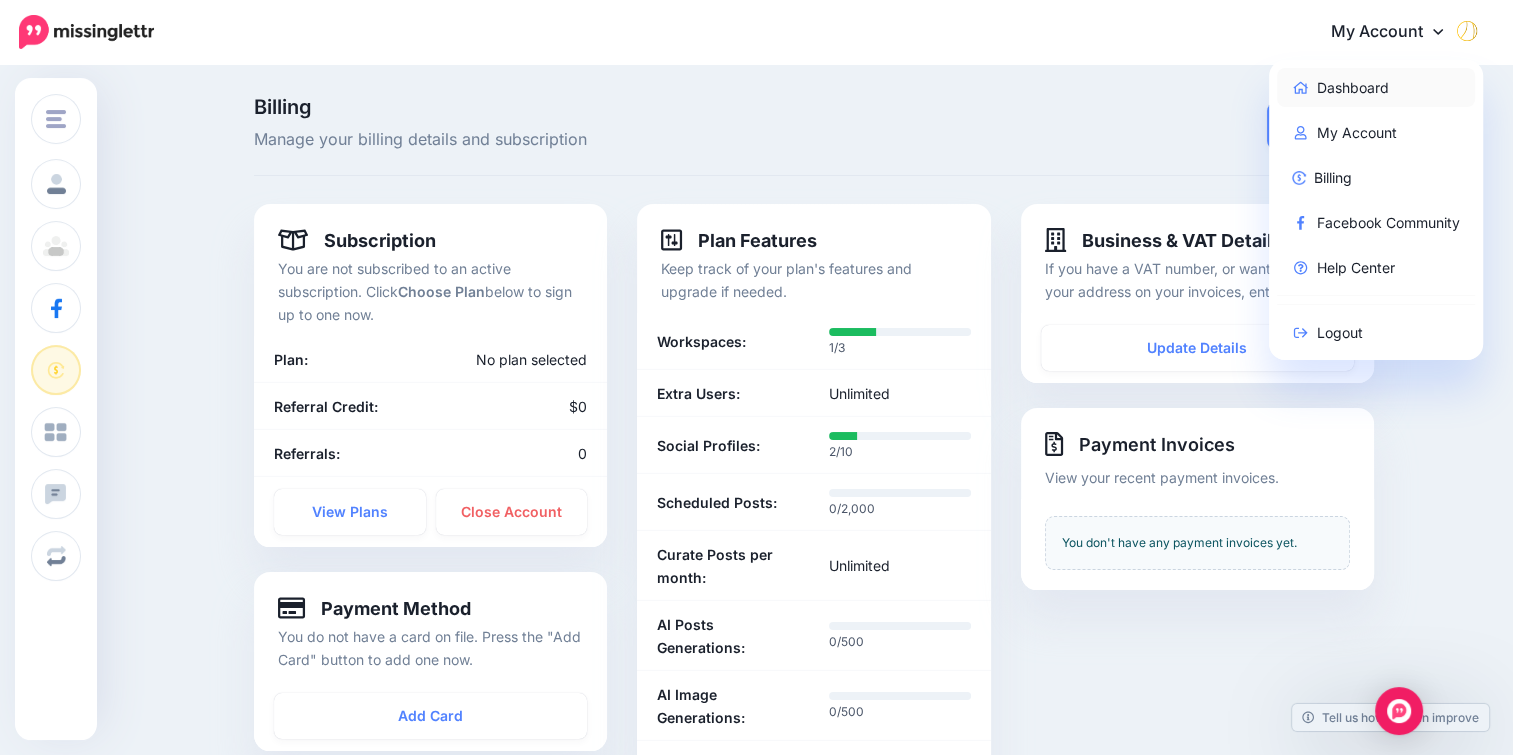 click on "Dashboard" at bounding box center (1376, 87) 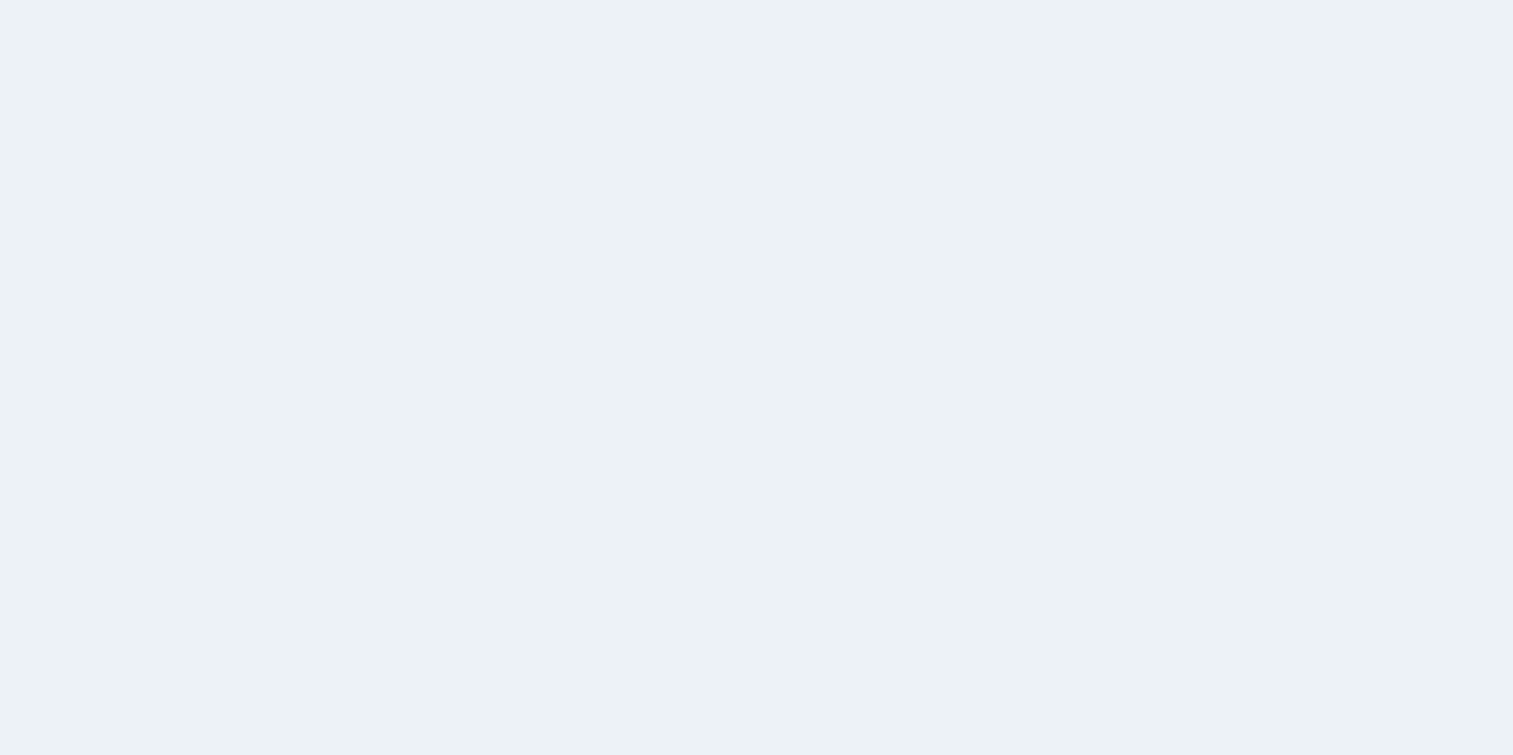 scroll, scrollTop: 0, scrollLeft: 0, axis: both 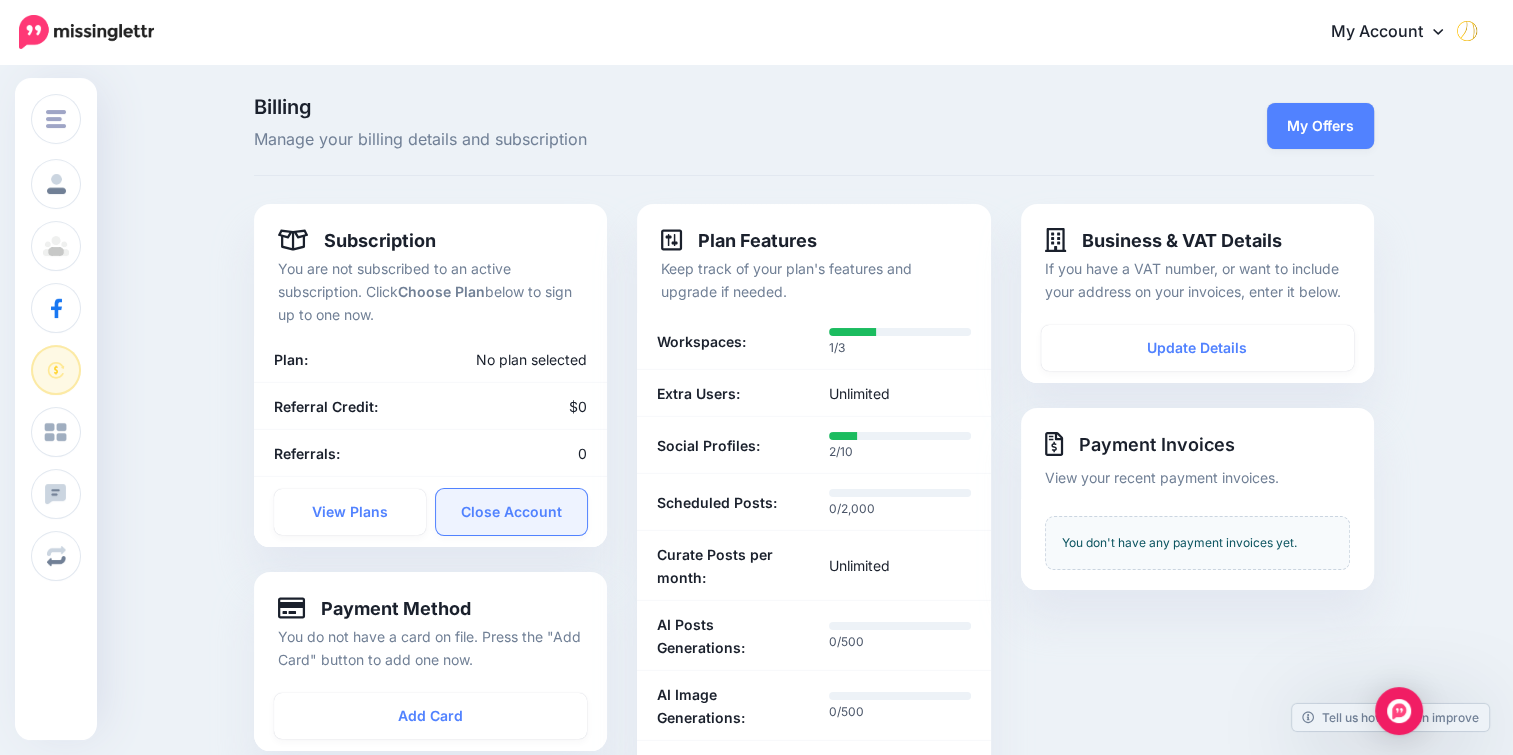 click on "Close Account" at bounding box center [512, 512] 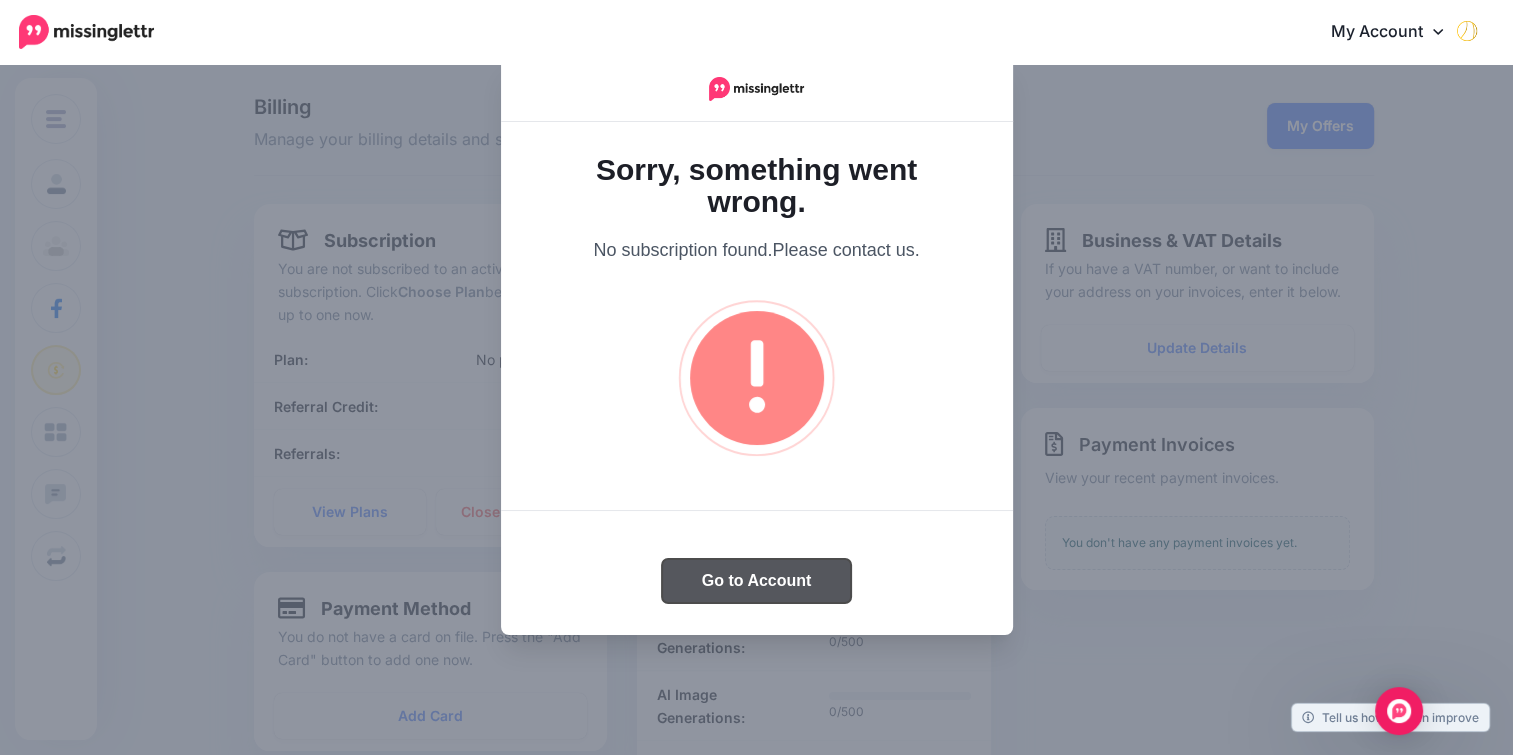 click on "Go to Account" at bounding box center (757, 581) 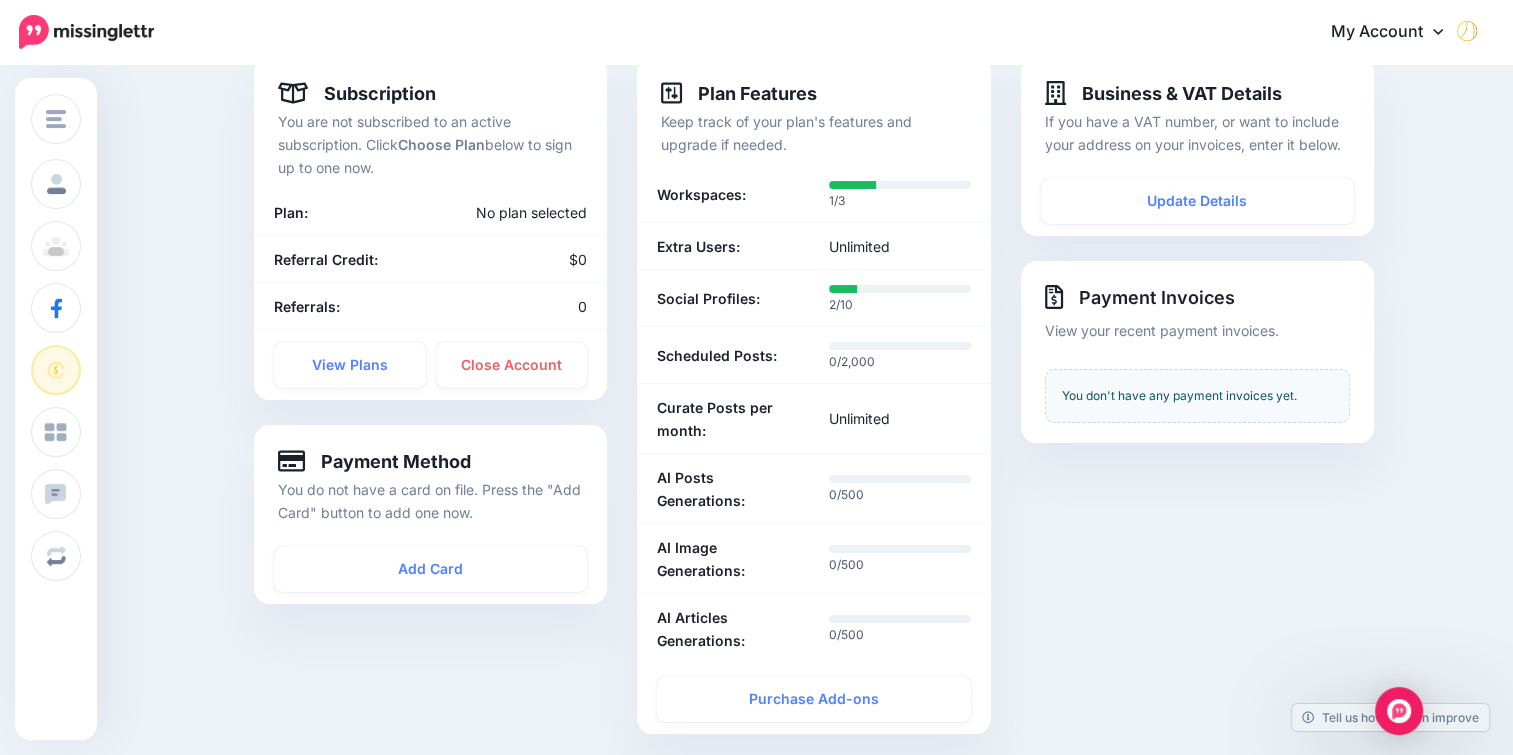 scroll, scrollTop: 0, scrollLeft: 0, axis: both 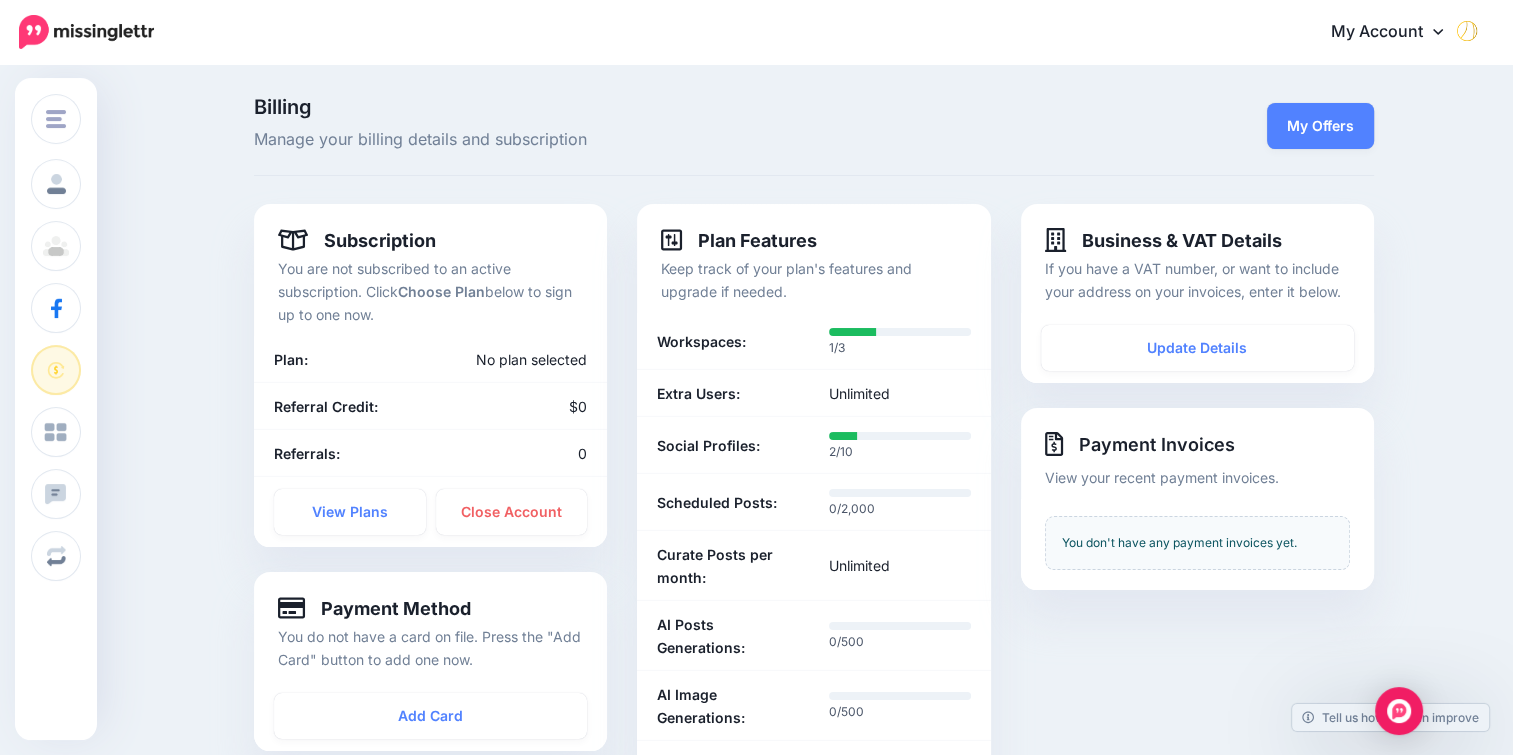 click on "My Account" at bounding box center [1397, 32] 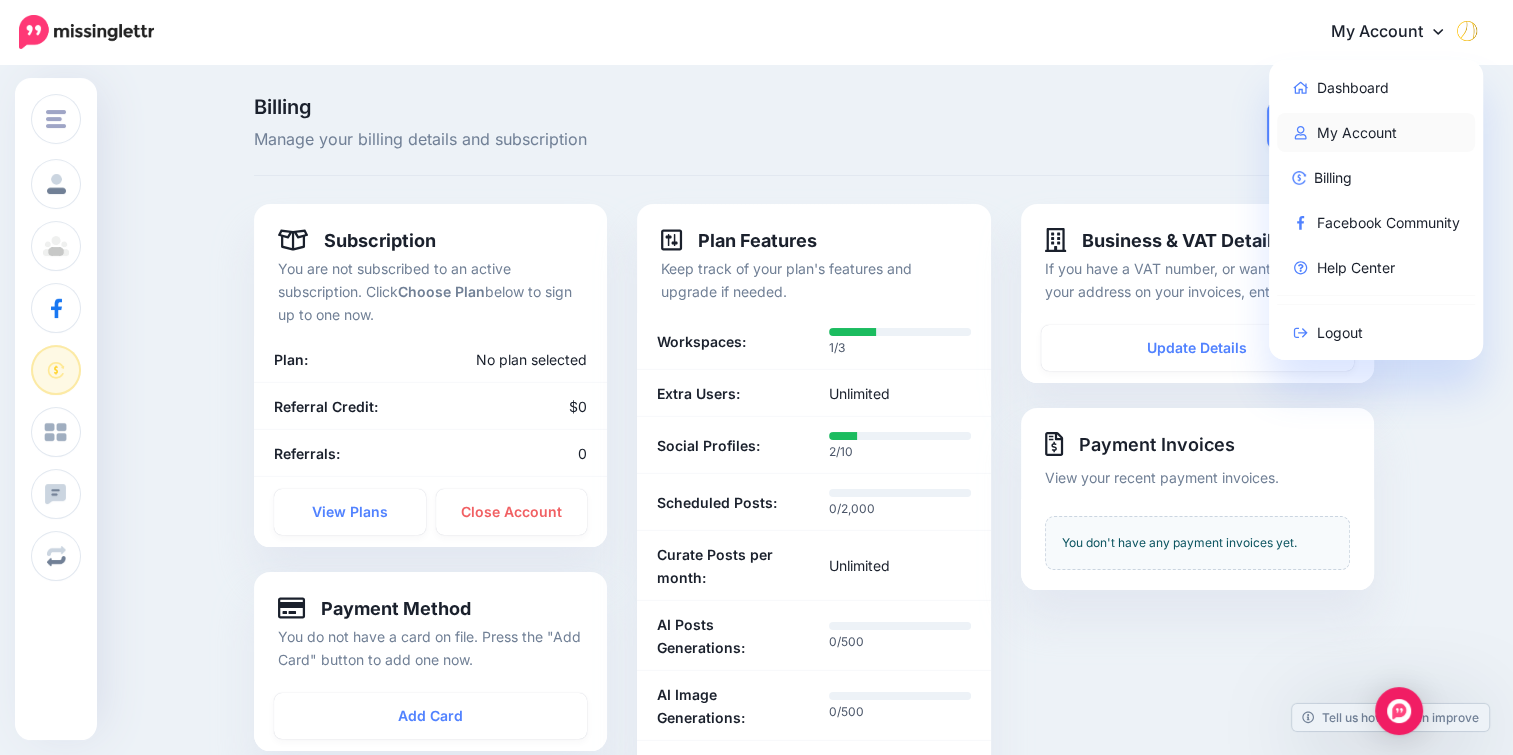 click on "My Account" at bounding box center [1376, 132] 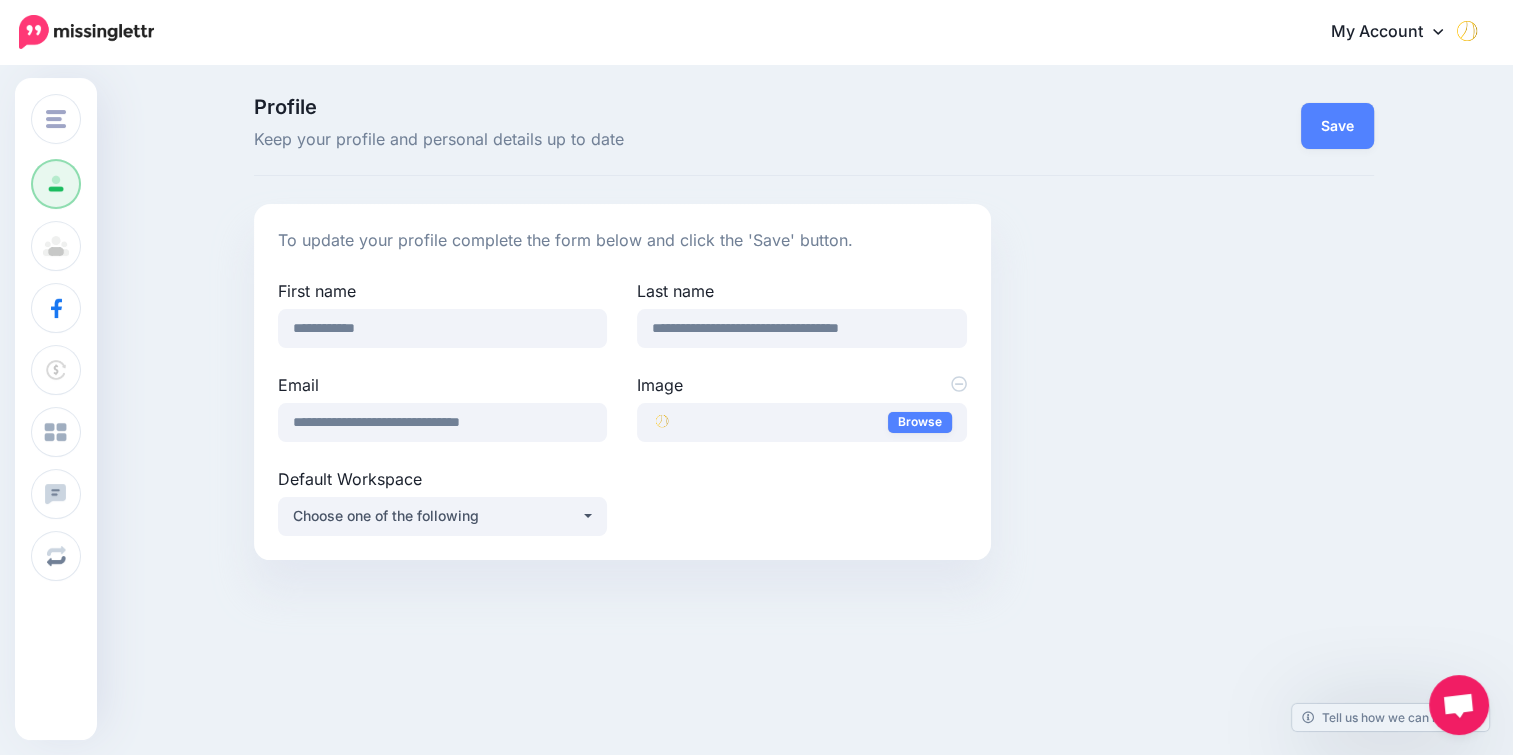 scroll, scrollTop: 5, scrollLeft: 0, axis: vertical 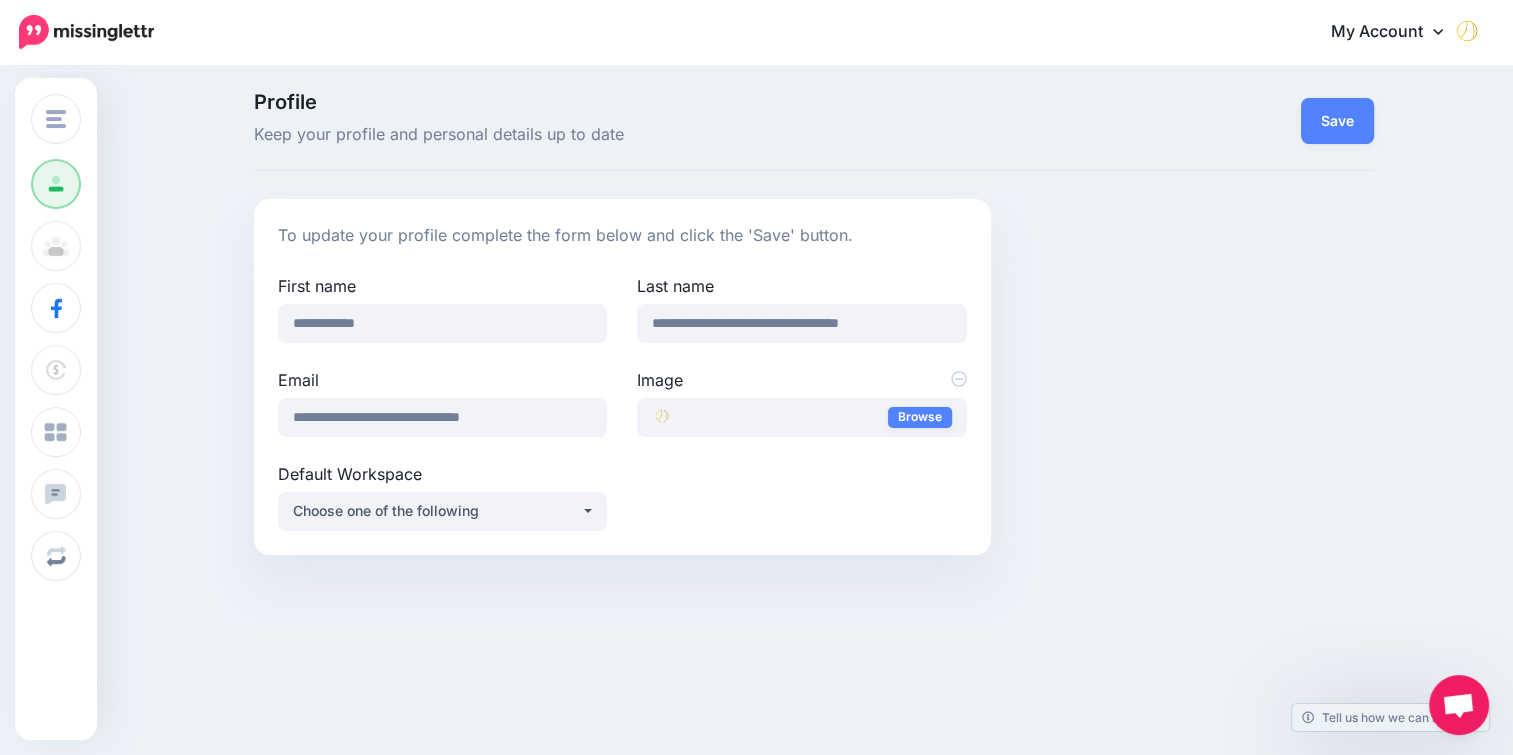 click on "Email" at bounding box center (442, 380) 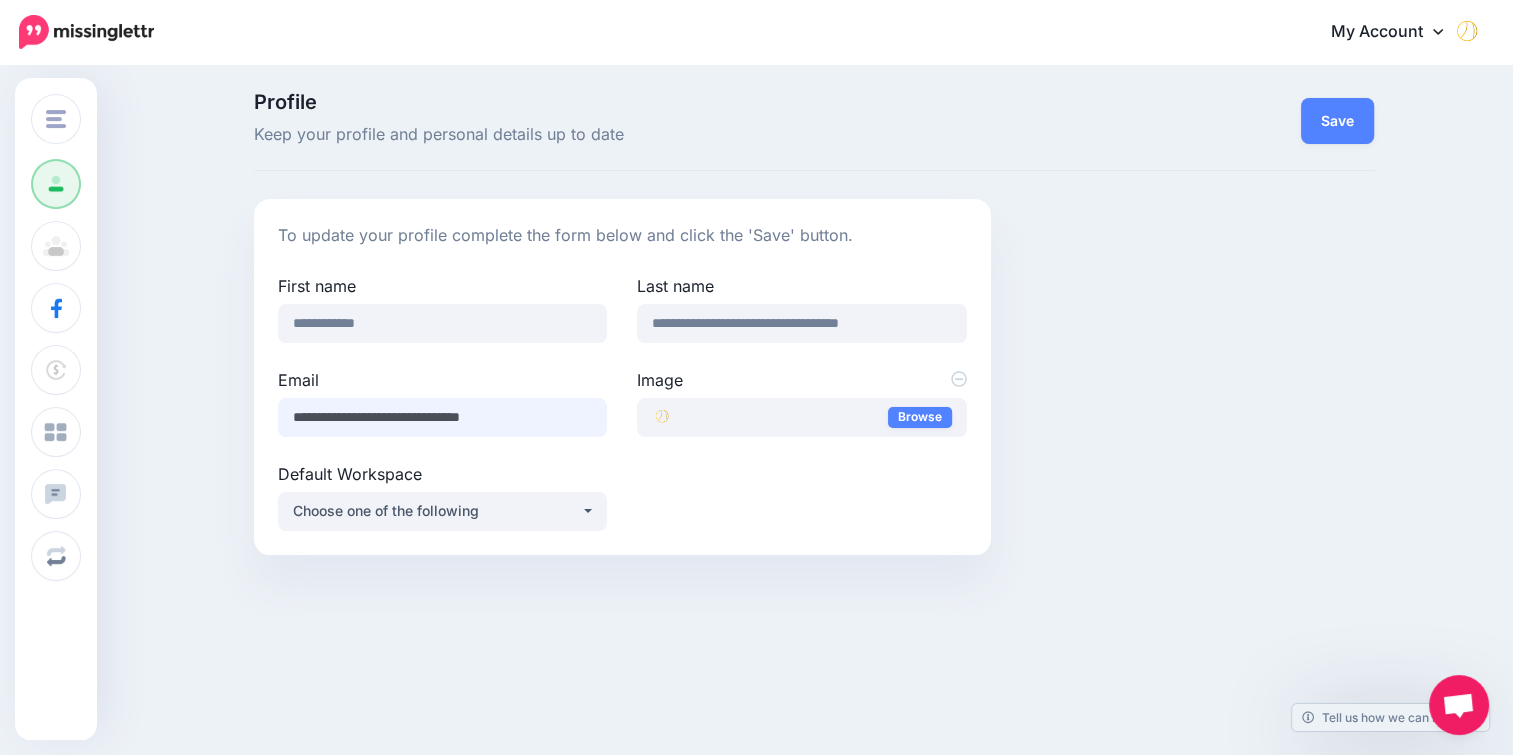 click on "[EMAIL]" at bounding box center (442, 417) 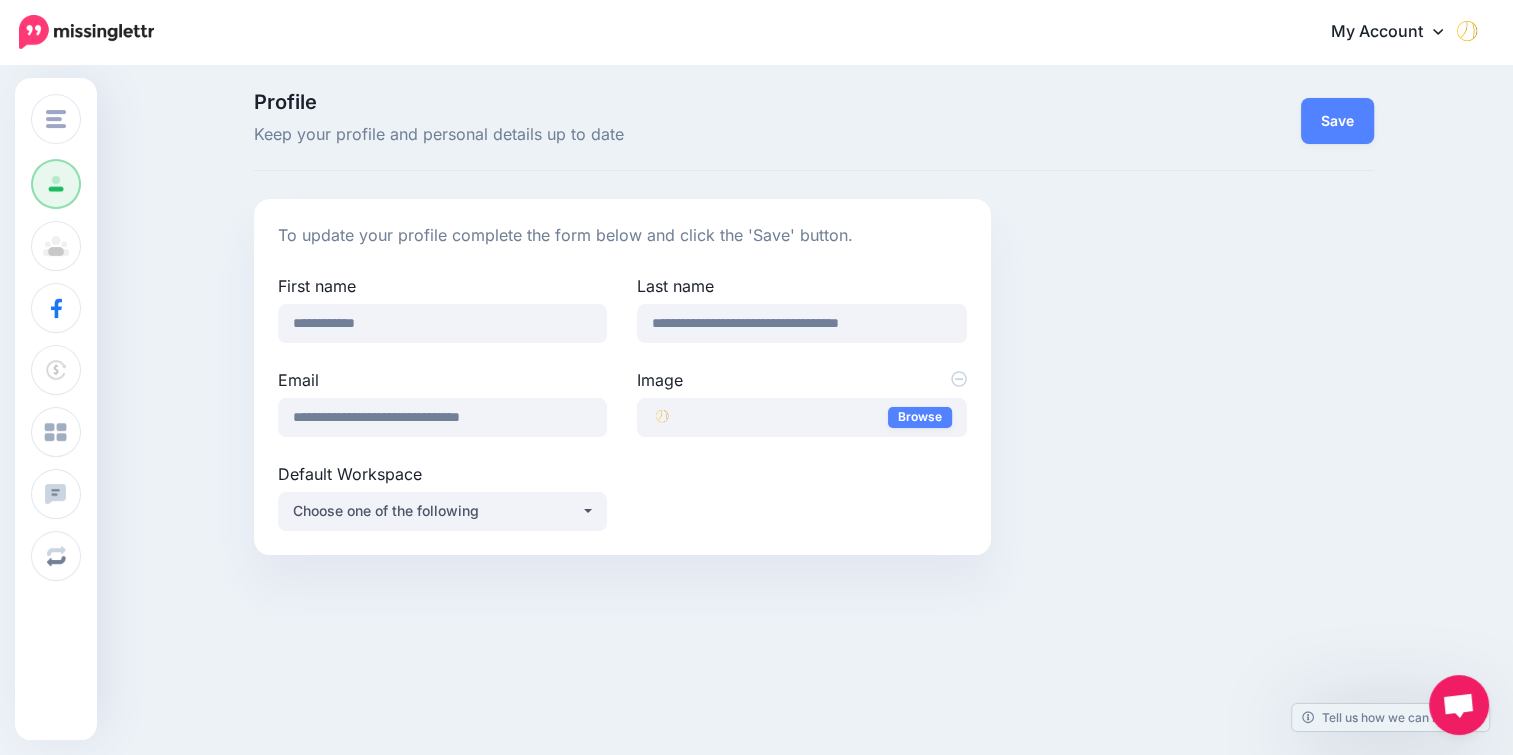 drag, startPoint x: 410, startPoint y: 389, endPoint x: 414, endPoint y: 410, distance: 21.377558 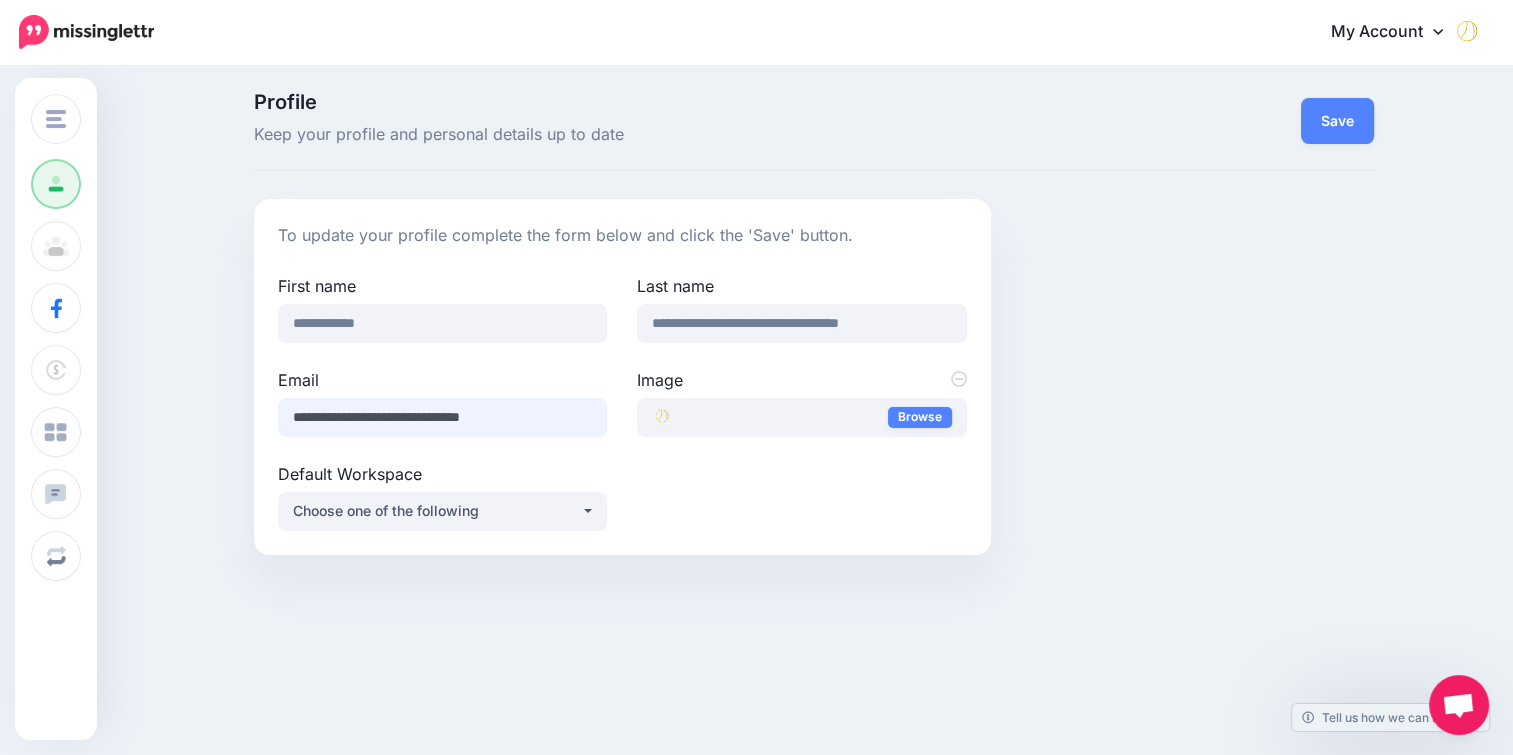 click on "**********" at bounding box center (442, 417) 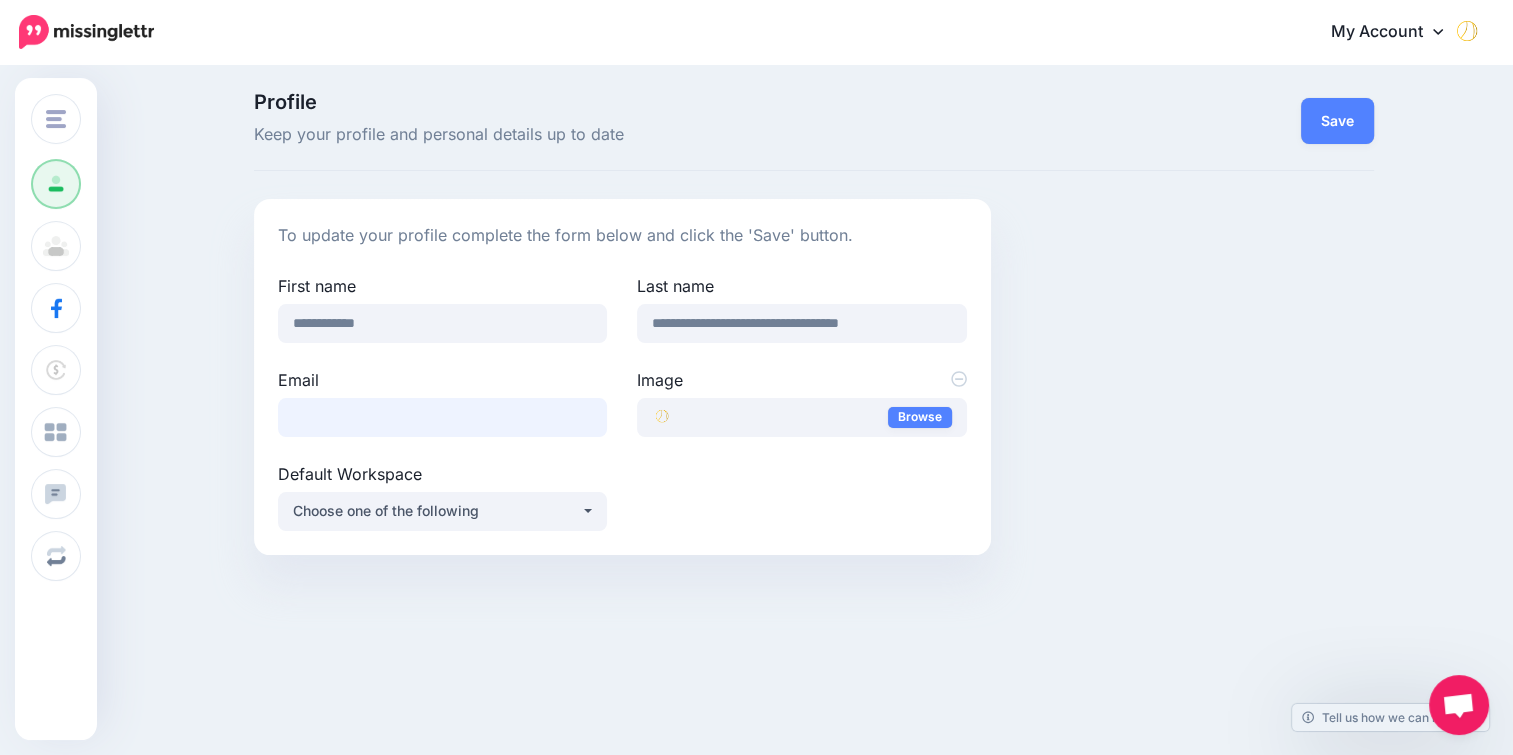 click on "Email" at bounding box center (442, 417) 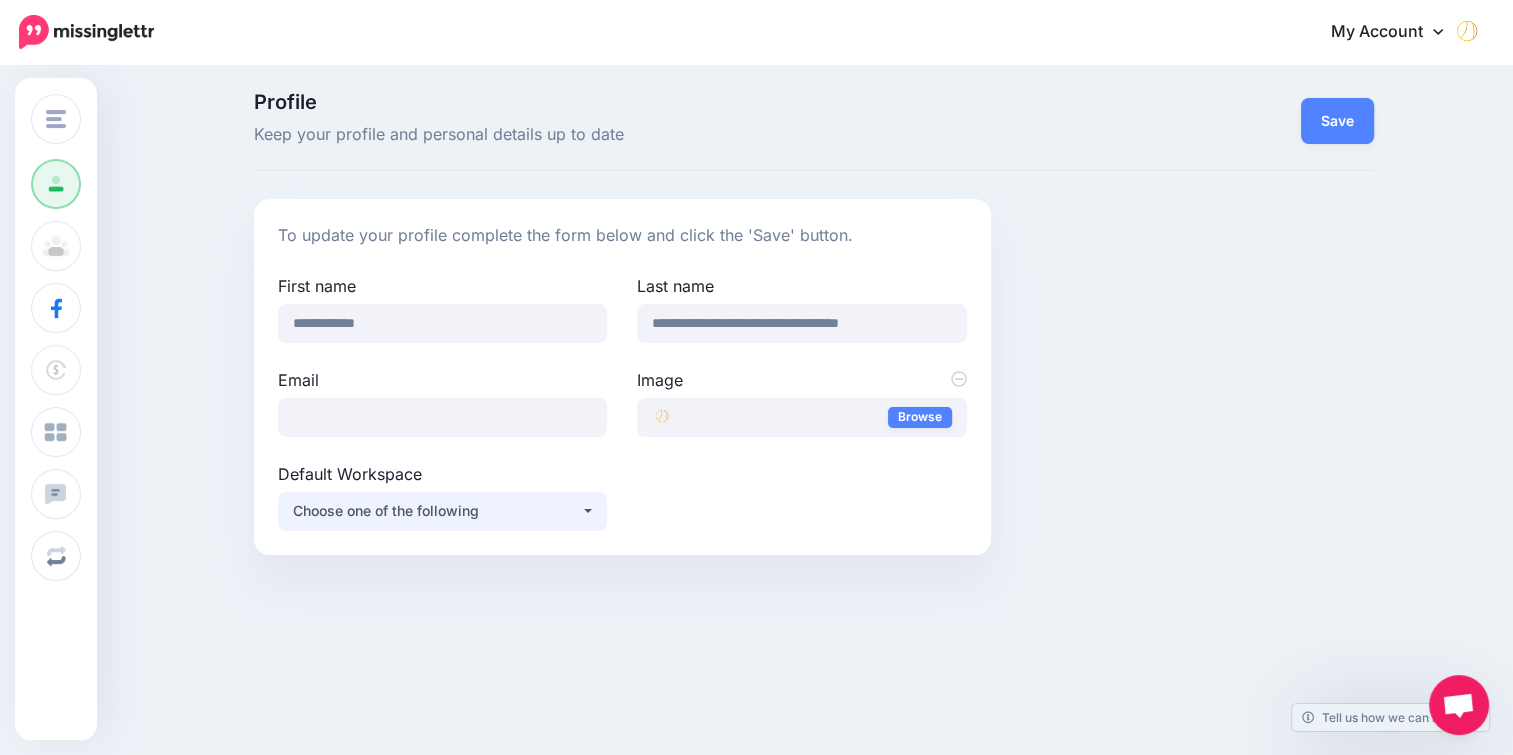 type 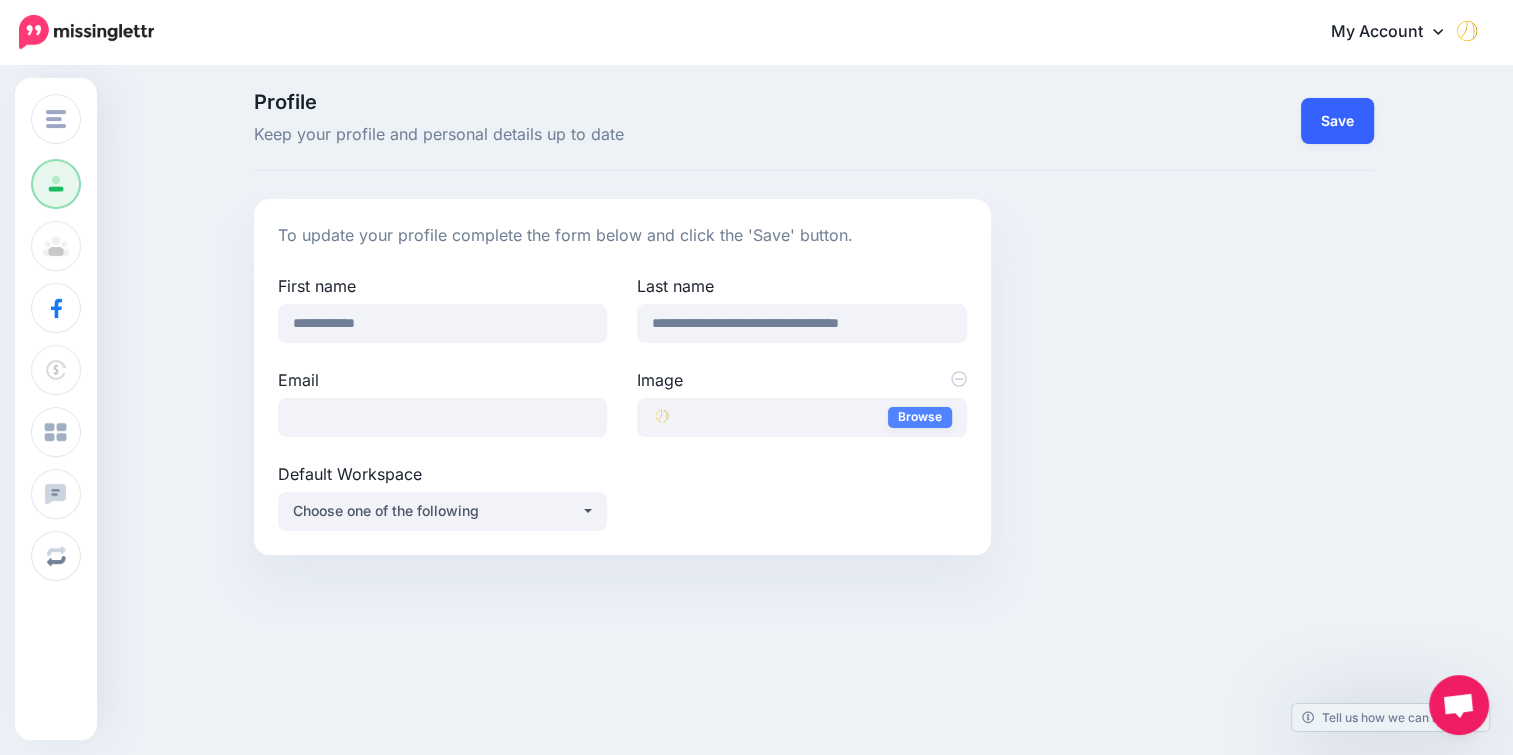 click on "Save" at bounding box center (1337, 121) 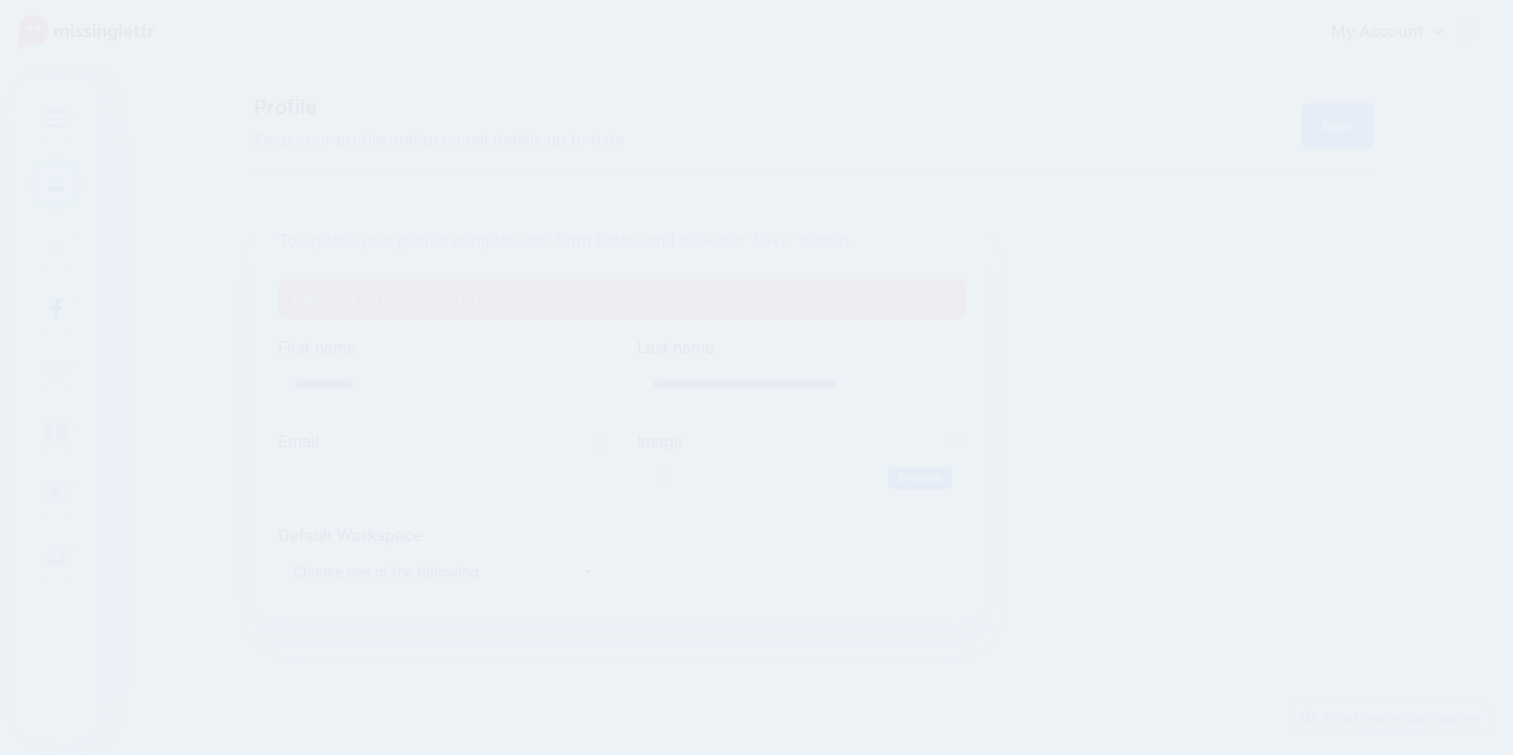 scroll, scrollTop: 0, scrollLeft: 0, axis: both 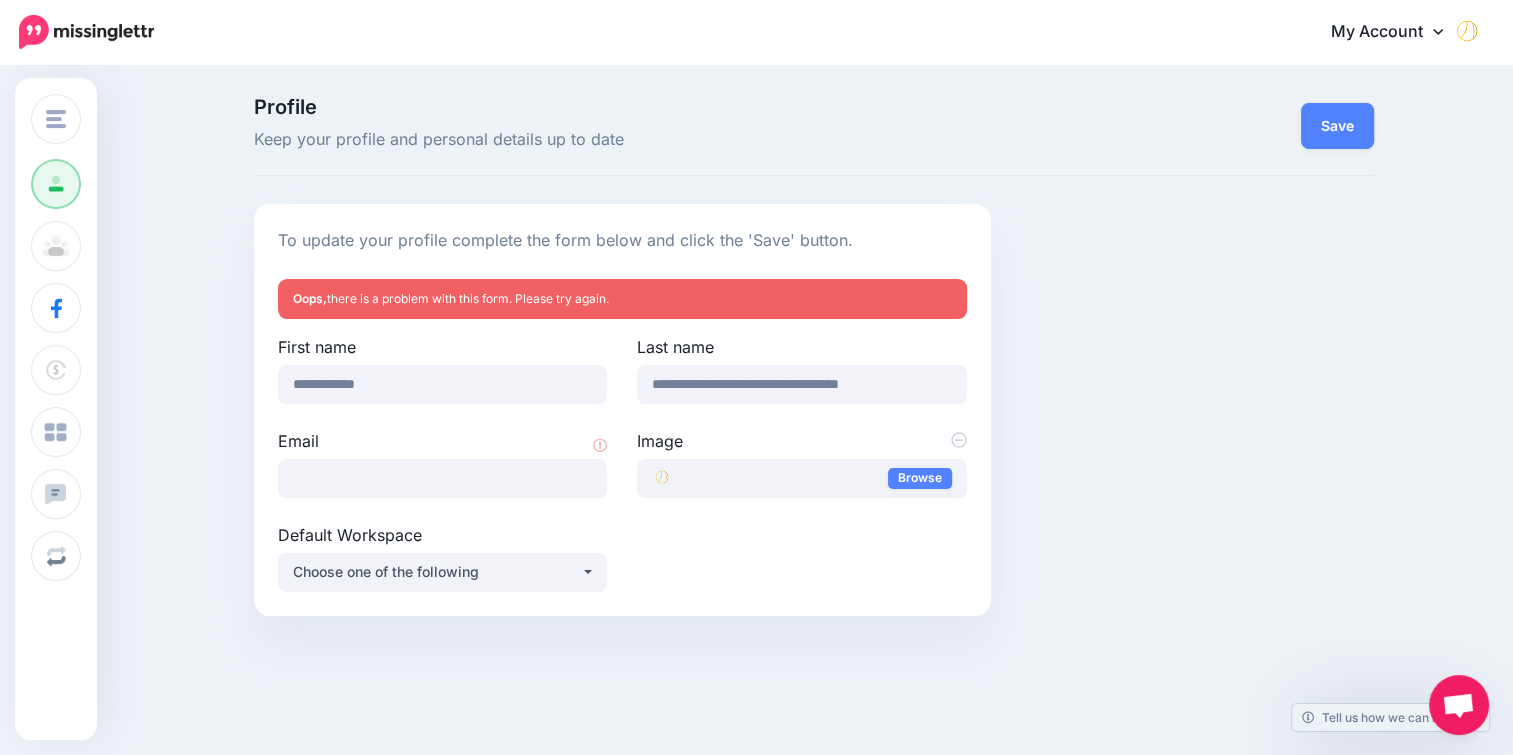 click on "My Account" at bounding box center [1397, 32] 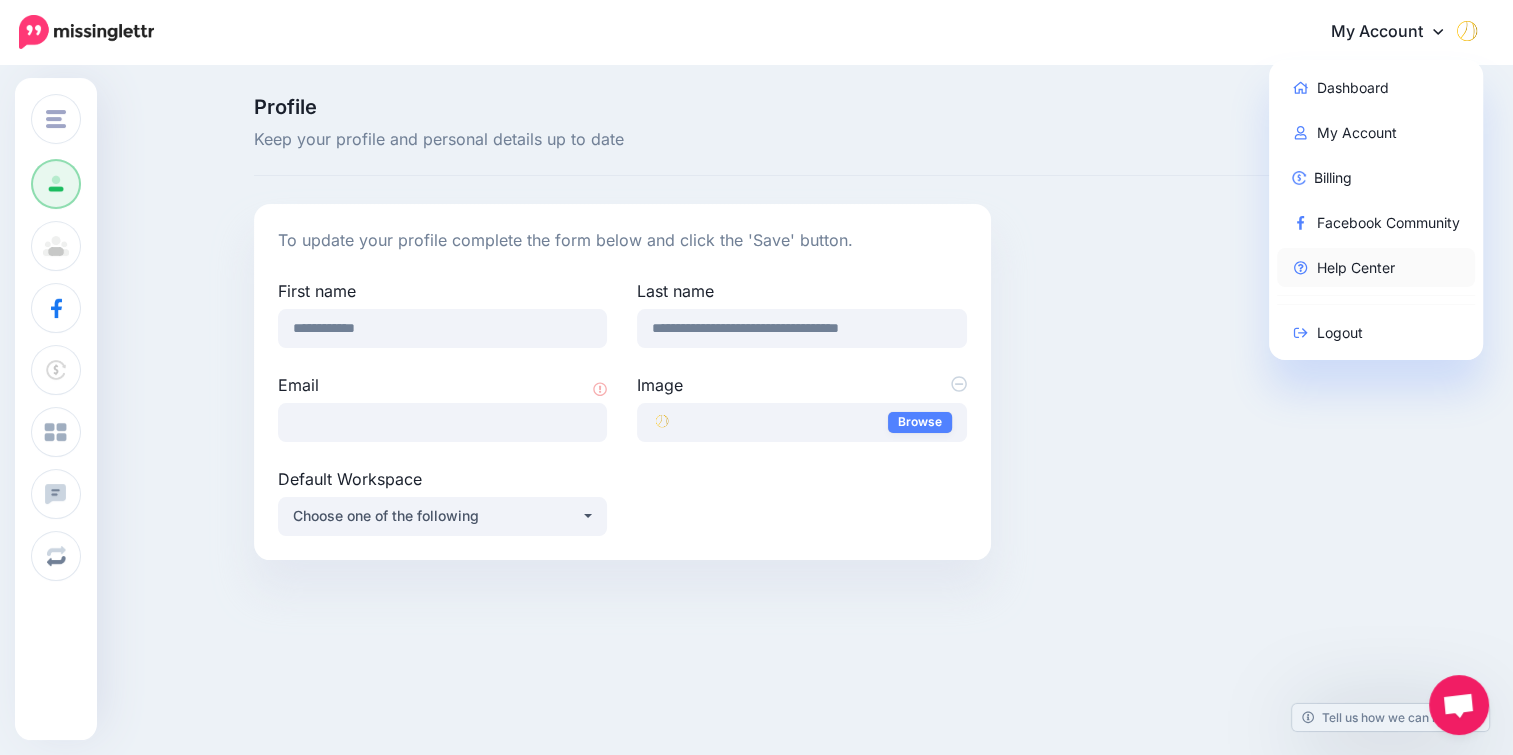 click on "Help Center" at bounding box center (1376, 267) 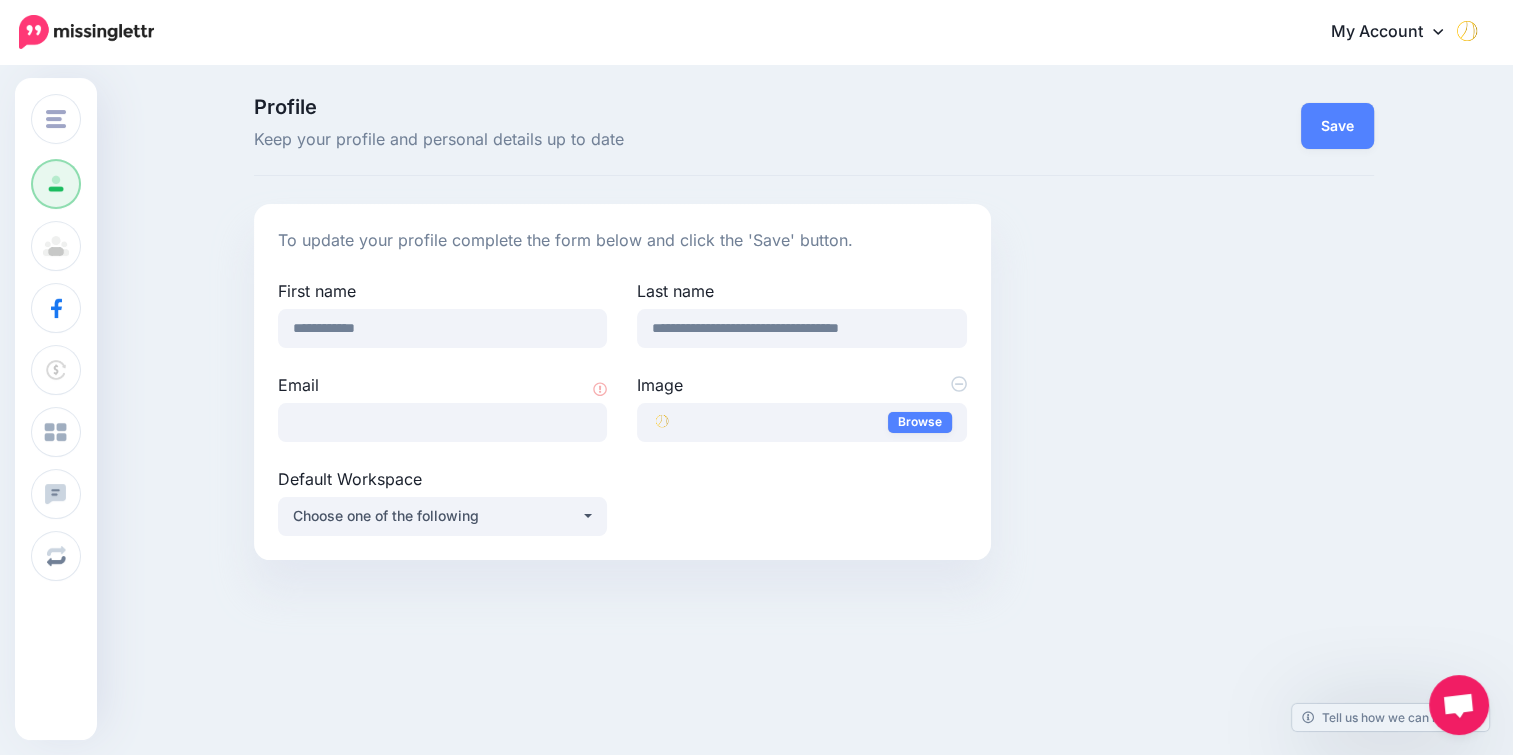 click 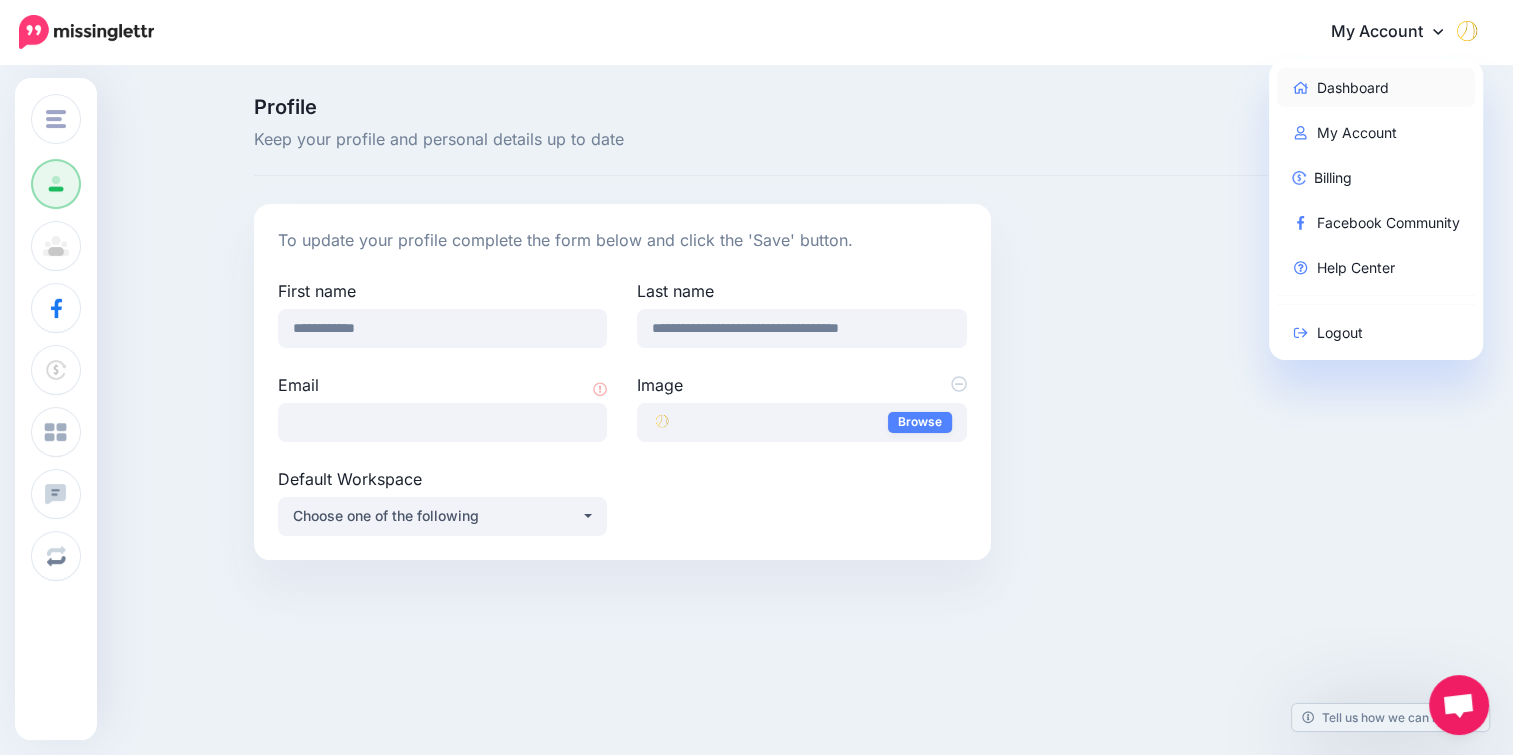 click on "Dashboard" at bounding box center (1376, 87) 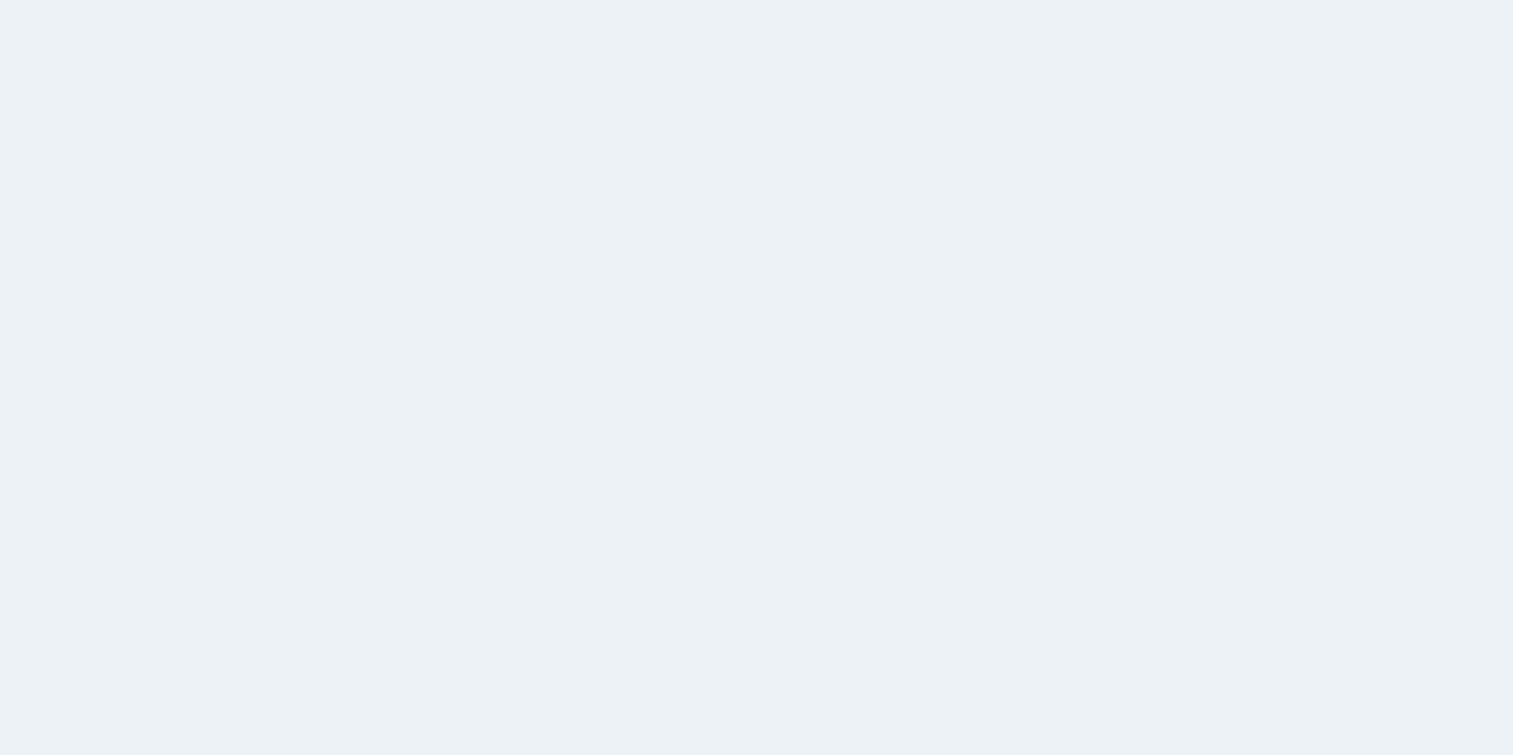 scroll, scrollTop: 0, scrollLeft: 0, axis: both 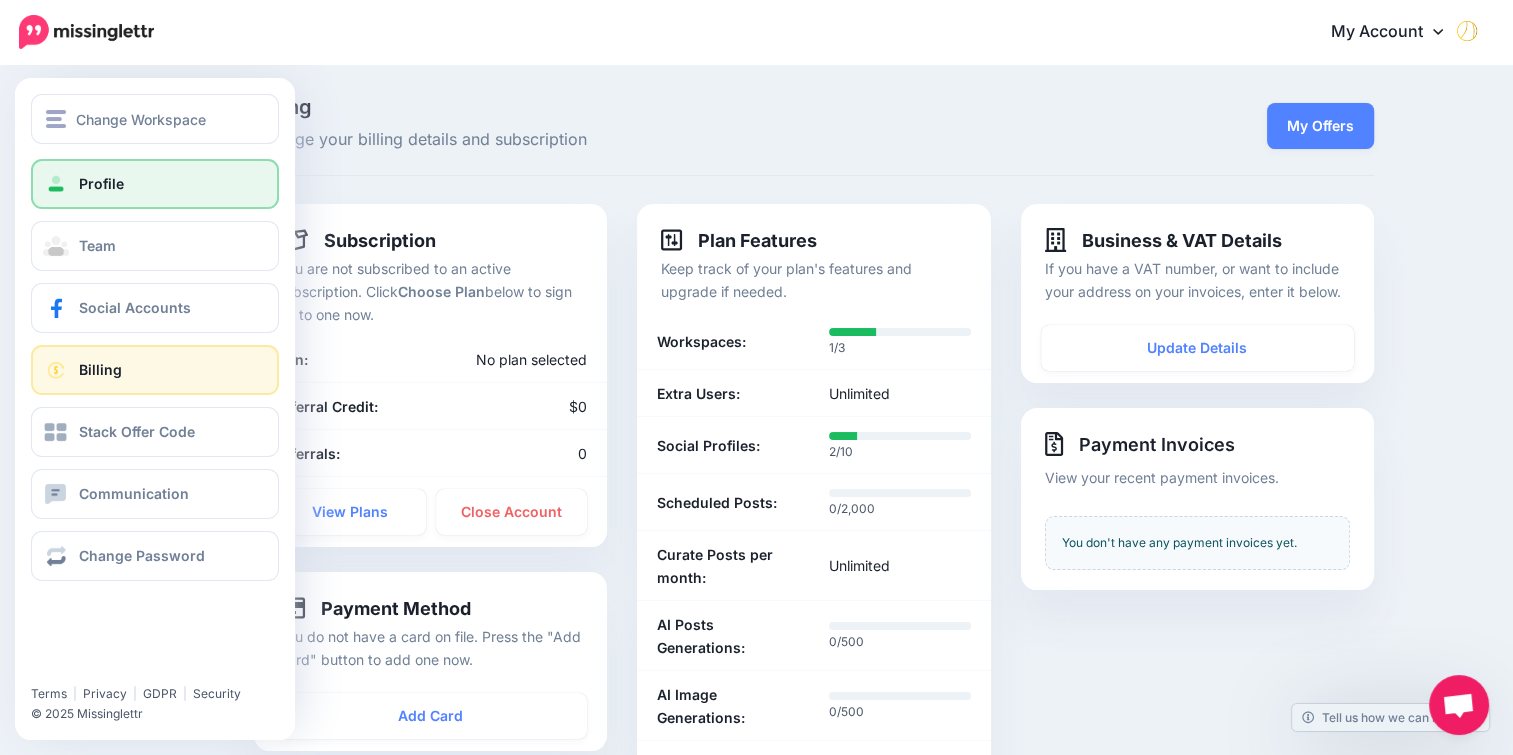 click on "Profile" at bounding box center (155, 184) 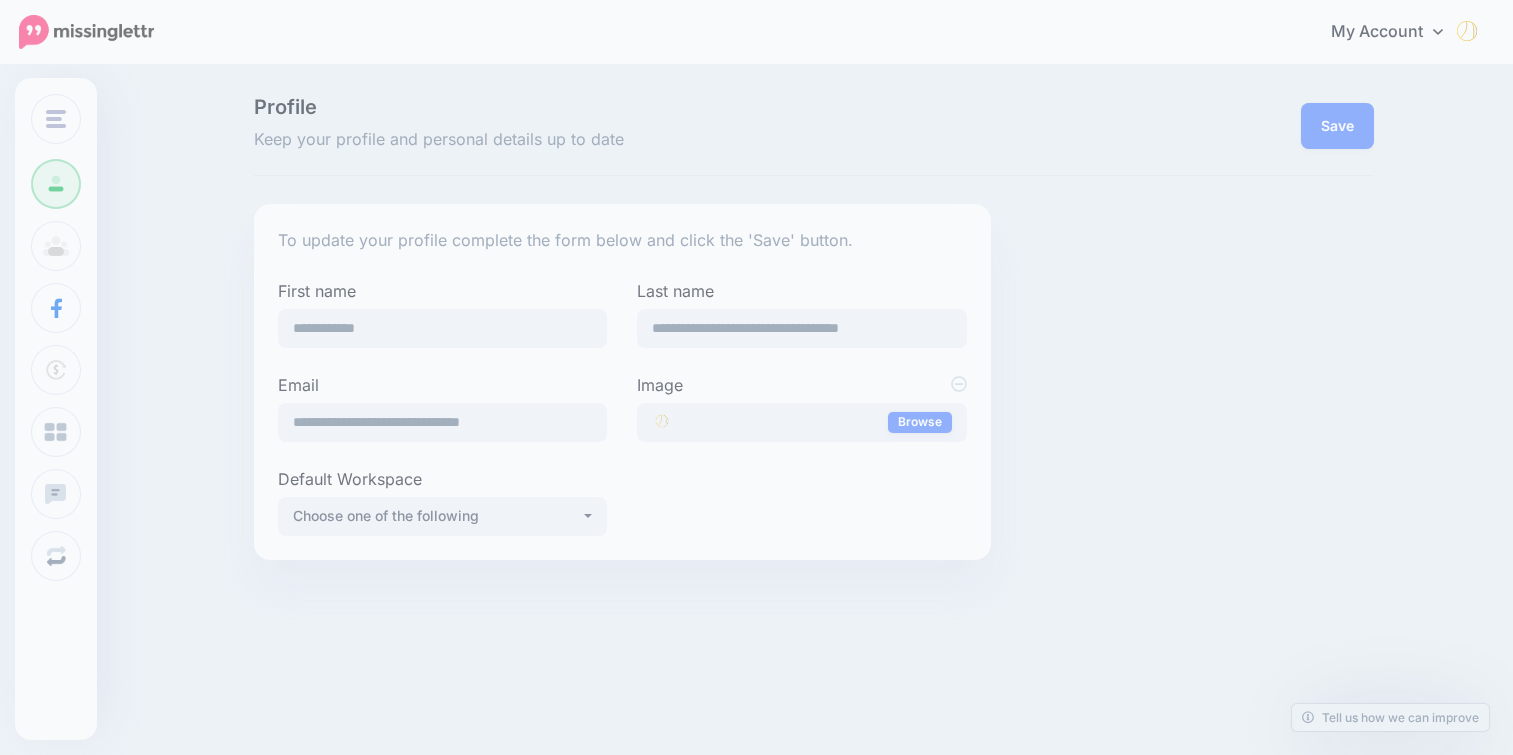 scroll, scrollTop: 0, scrollLeft: 0, axis: both 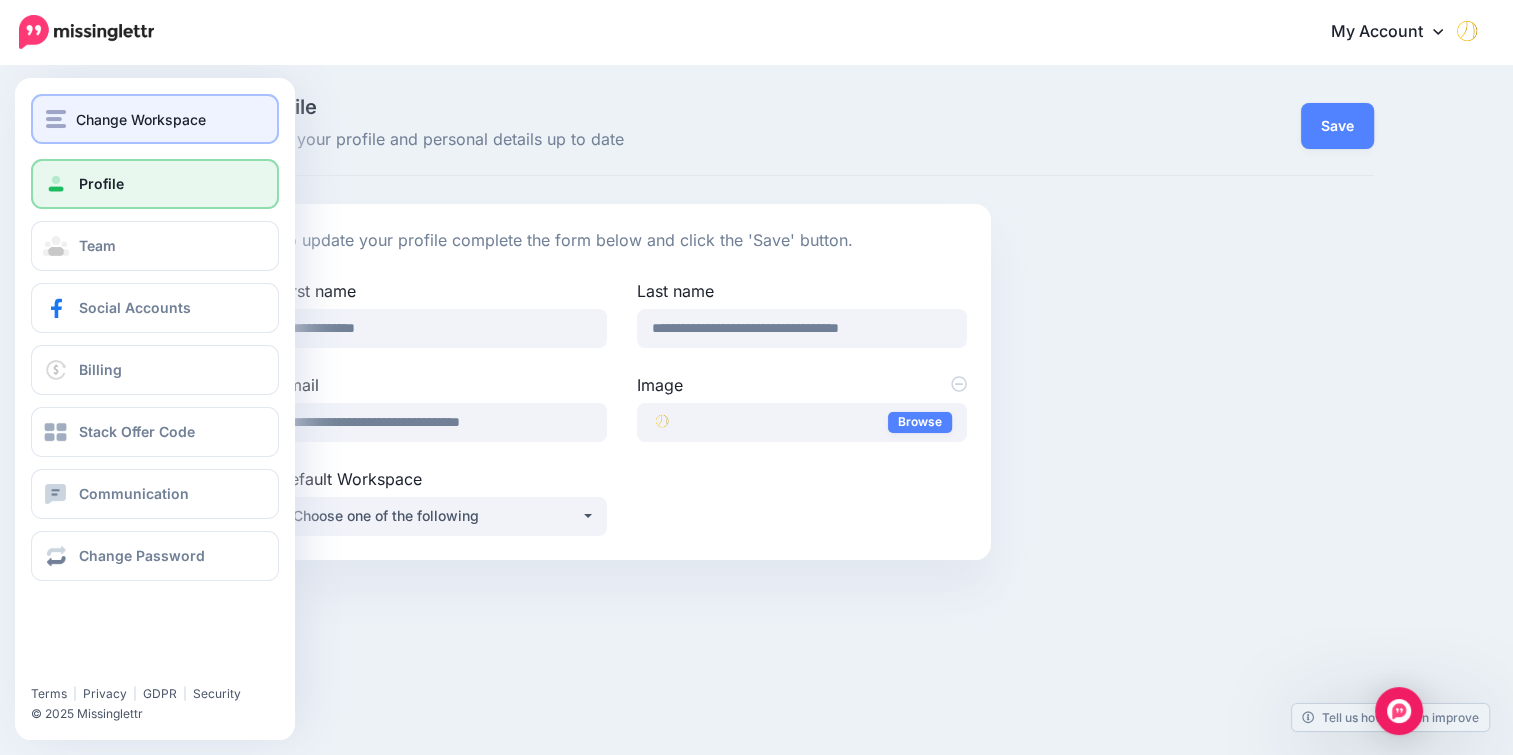 click on "Change Workspace" at bounding box center [141, 119] 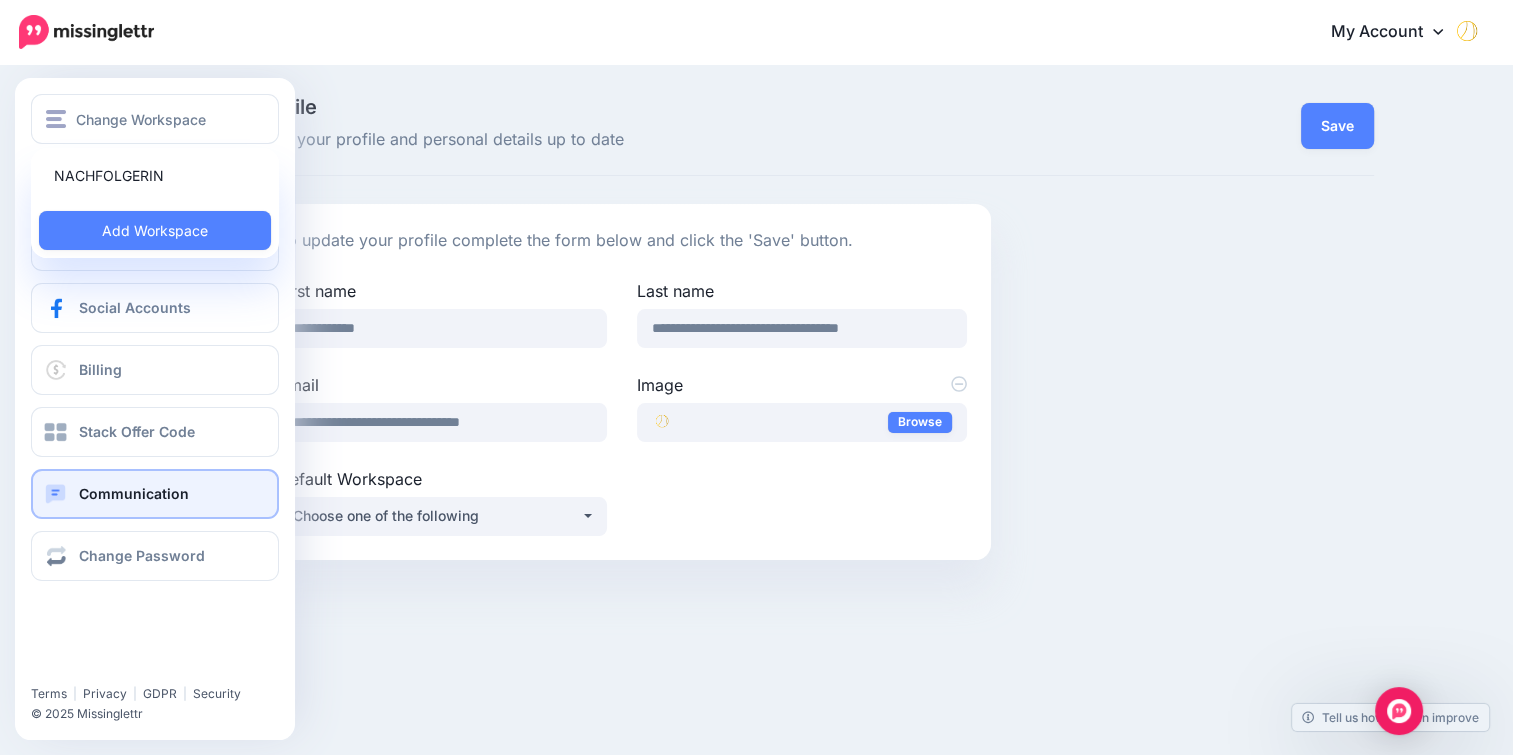 click on "Communication" at bounding box center [155, 494] 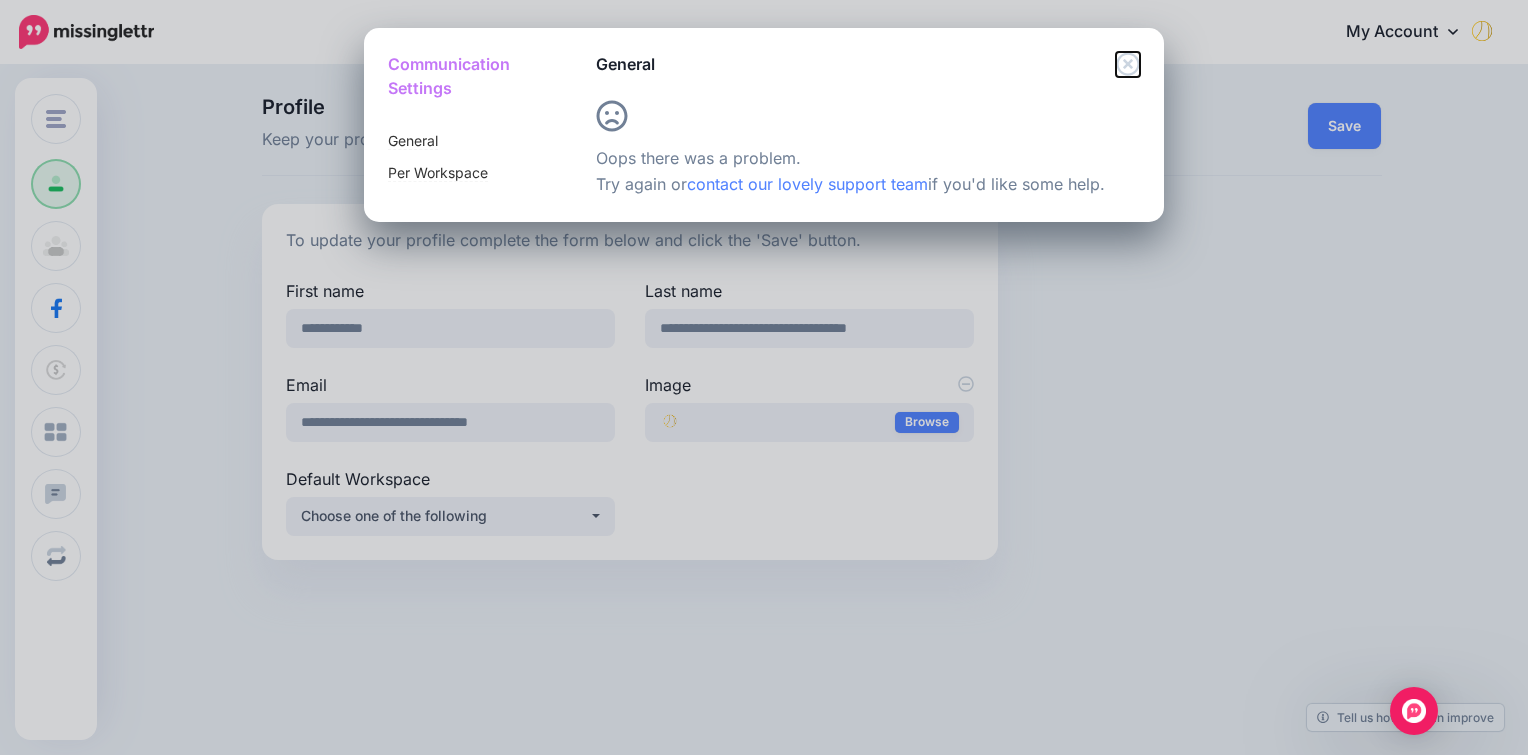 click 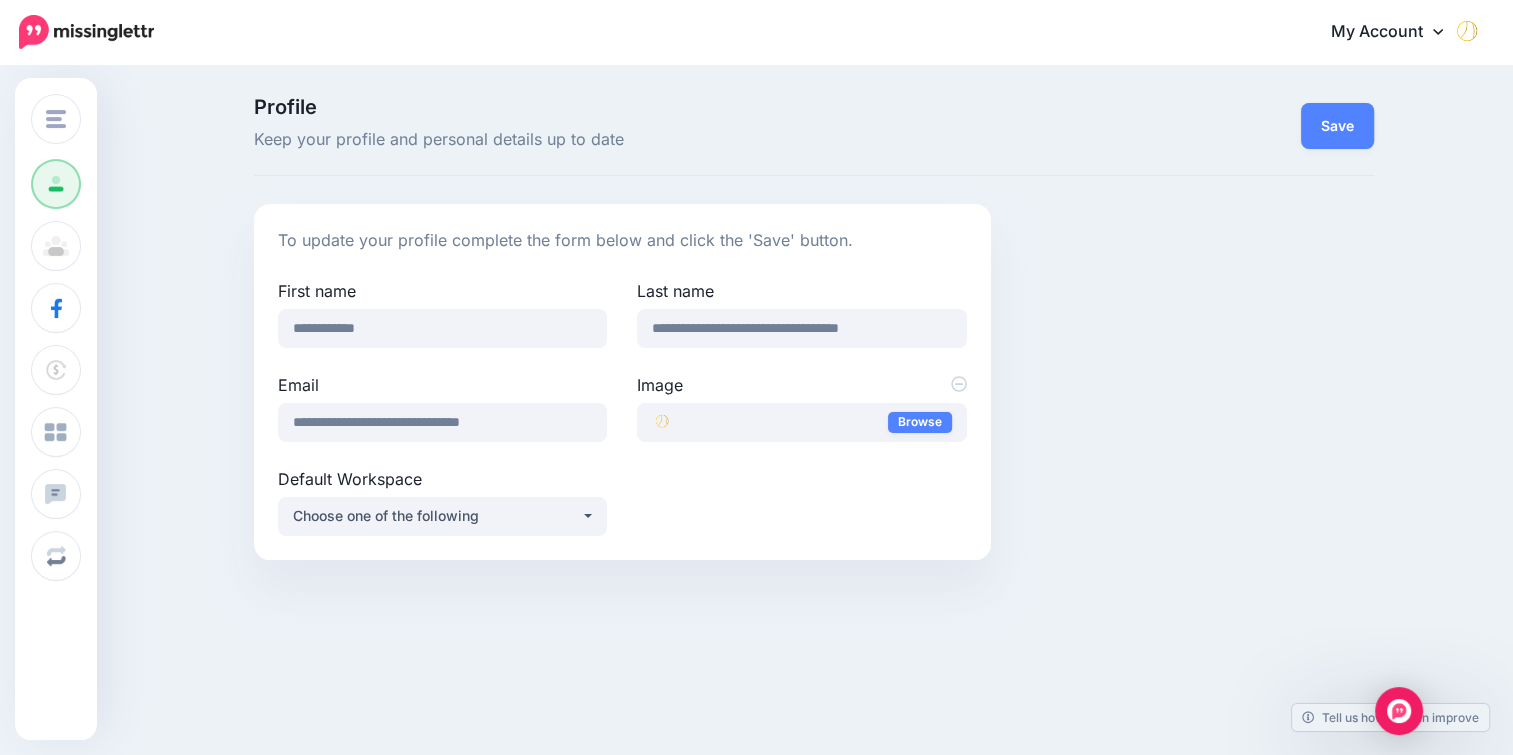 click at bounding box center [86, 32] 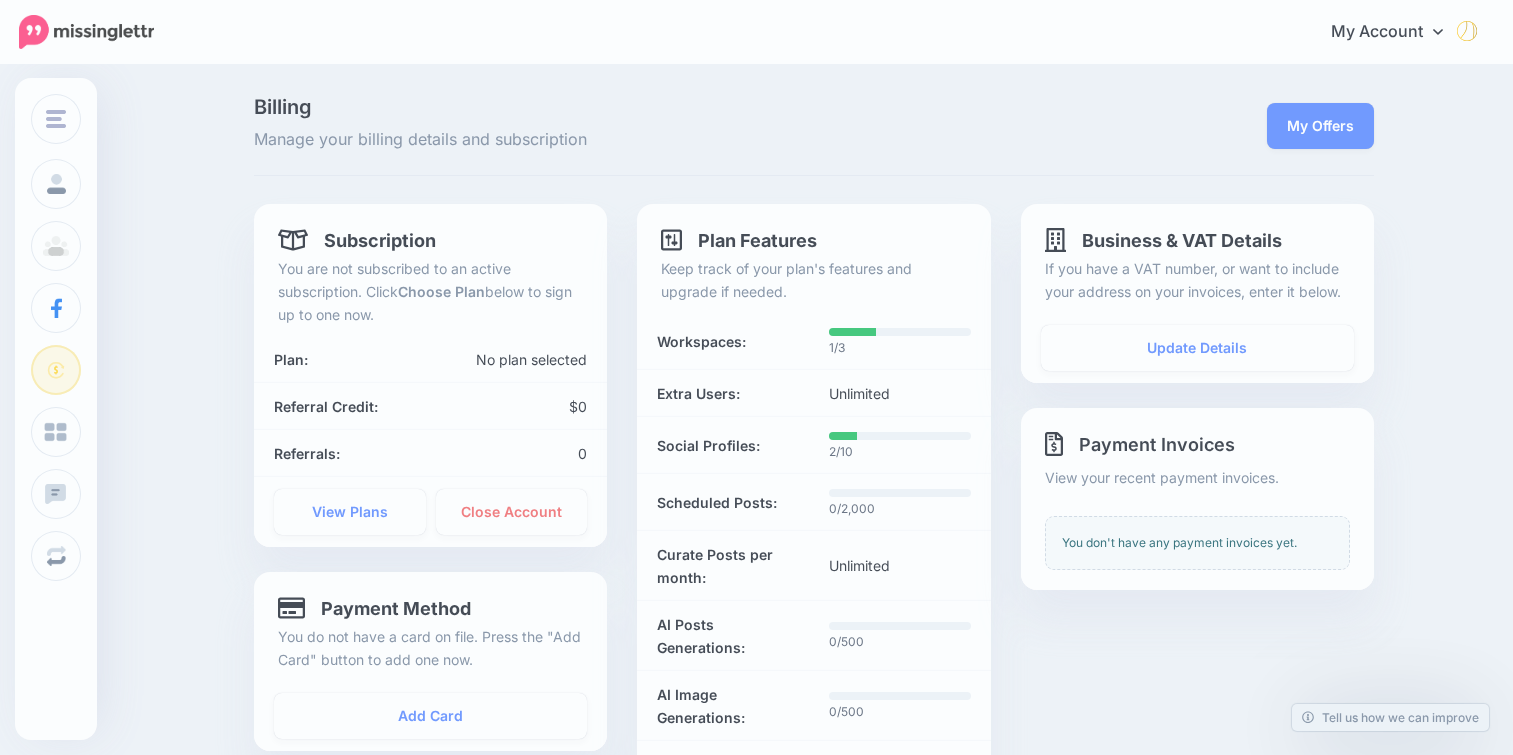 scroll, scrollTop: 0, scrollLeft: 0, axis: both 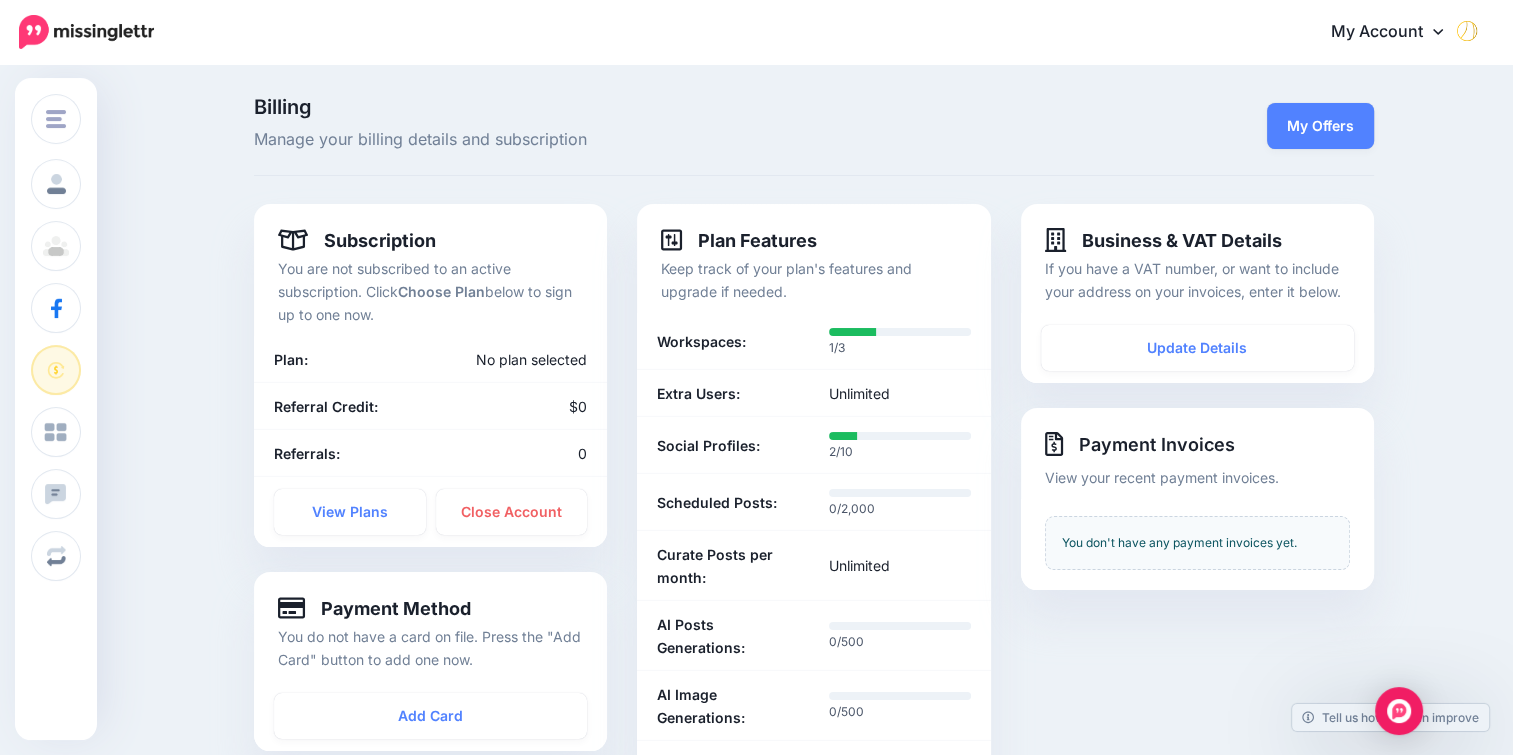 click on "Billing" at bounding box center [622, 107] 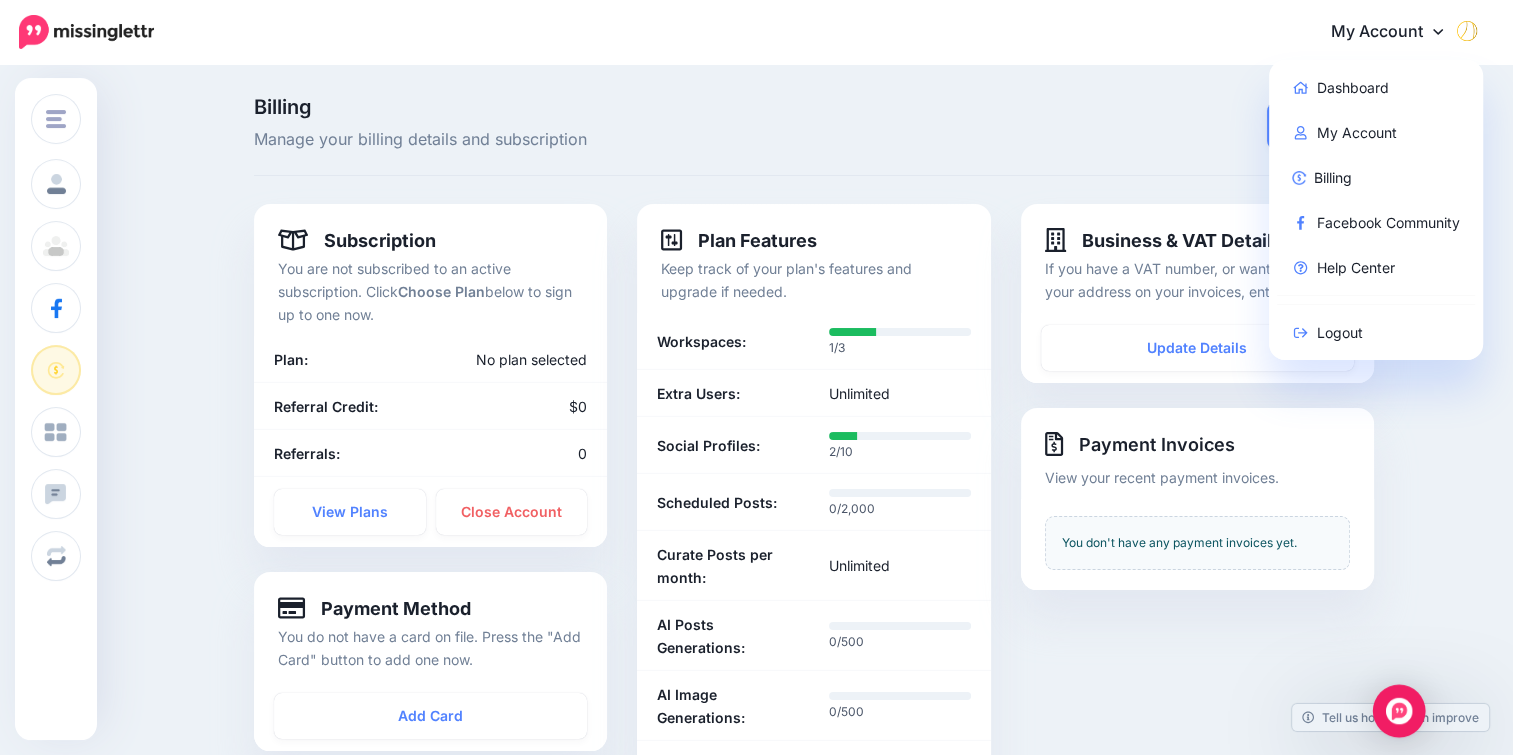 click at bounding box center (1399, 711) 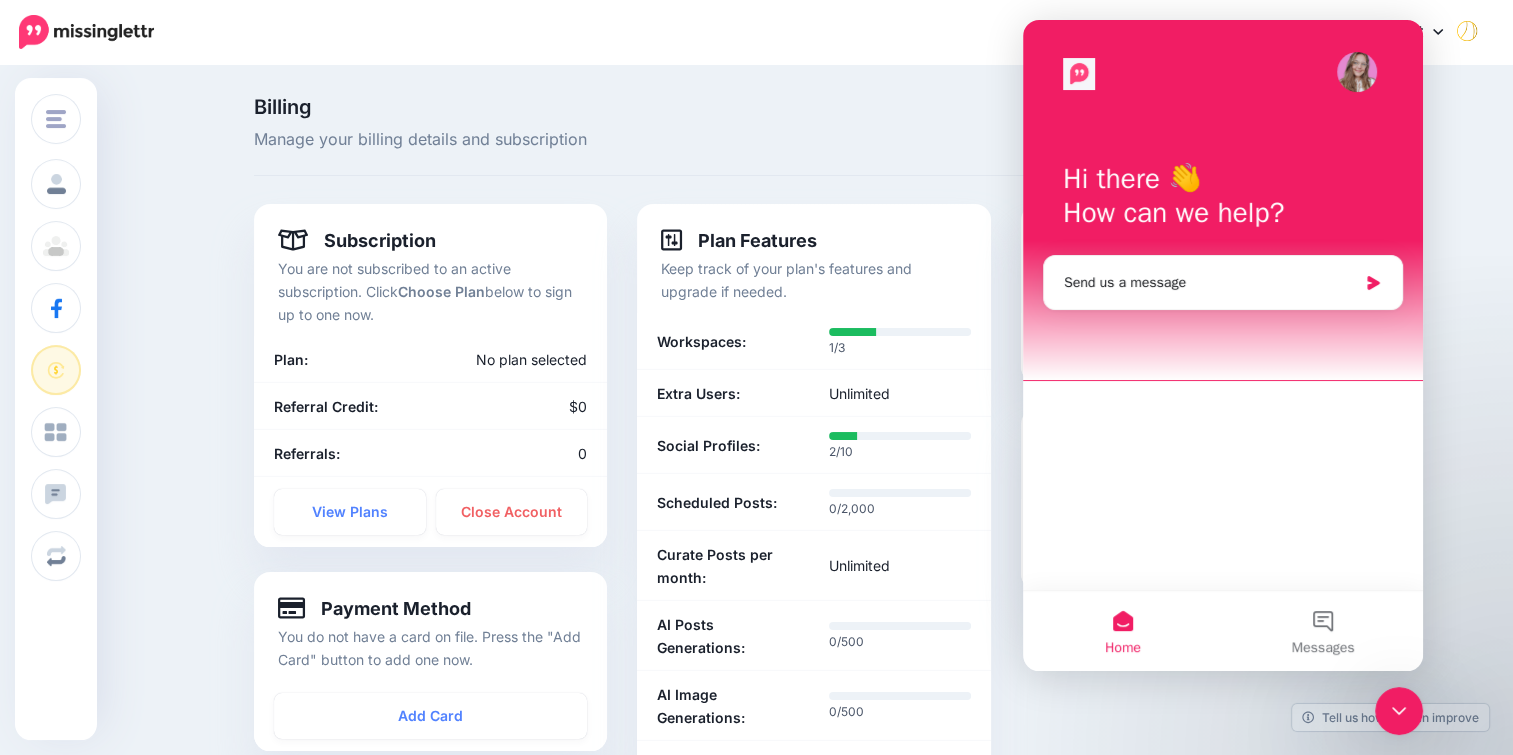 scroll, scrollTop: 0, scrollLeft: 0, axis: both 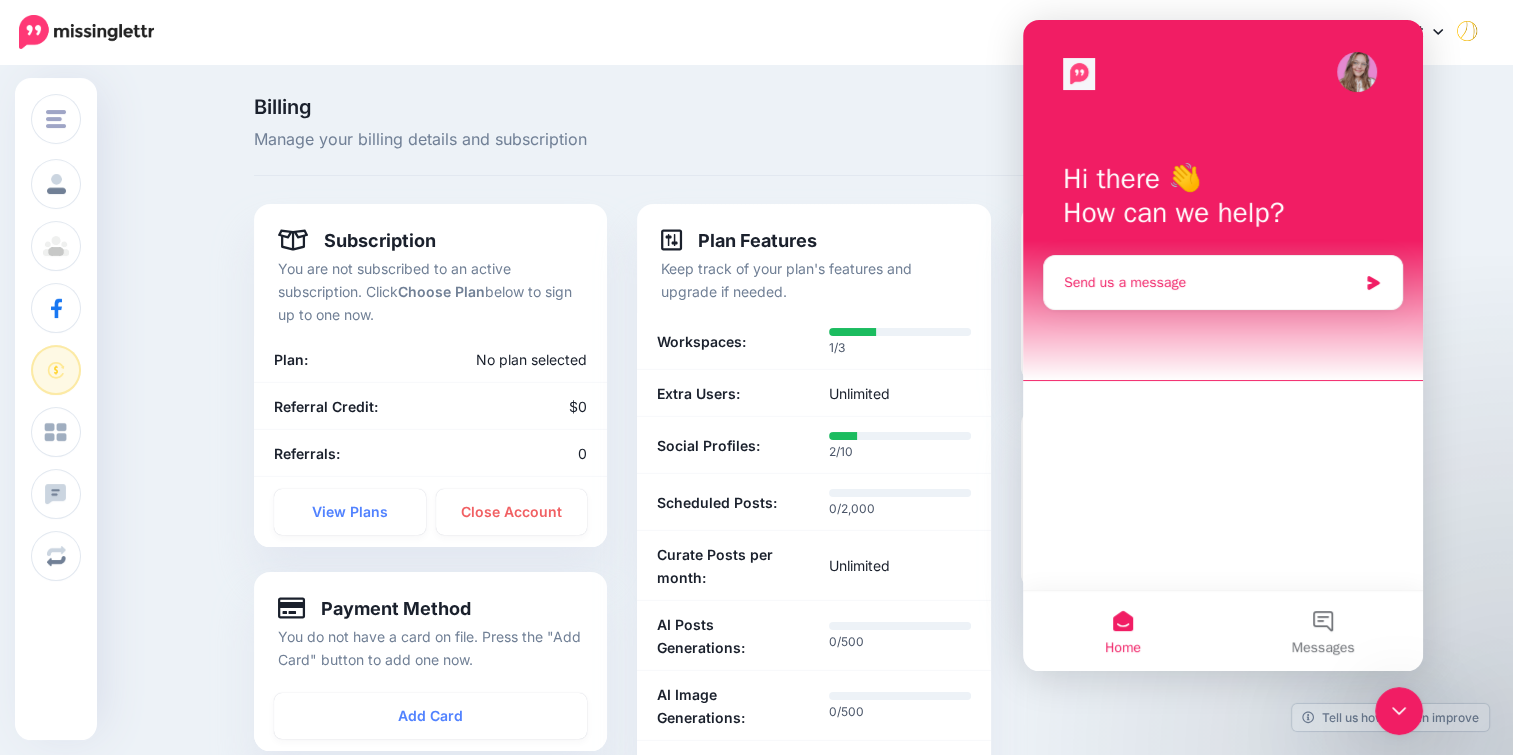 click on "Send us a message" at bounding box center [1223, 282] 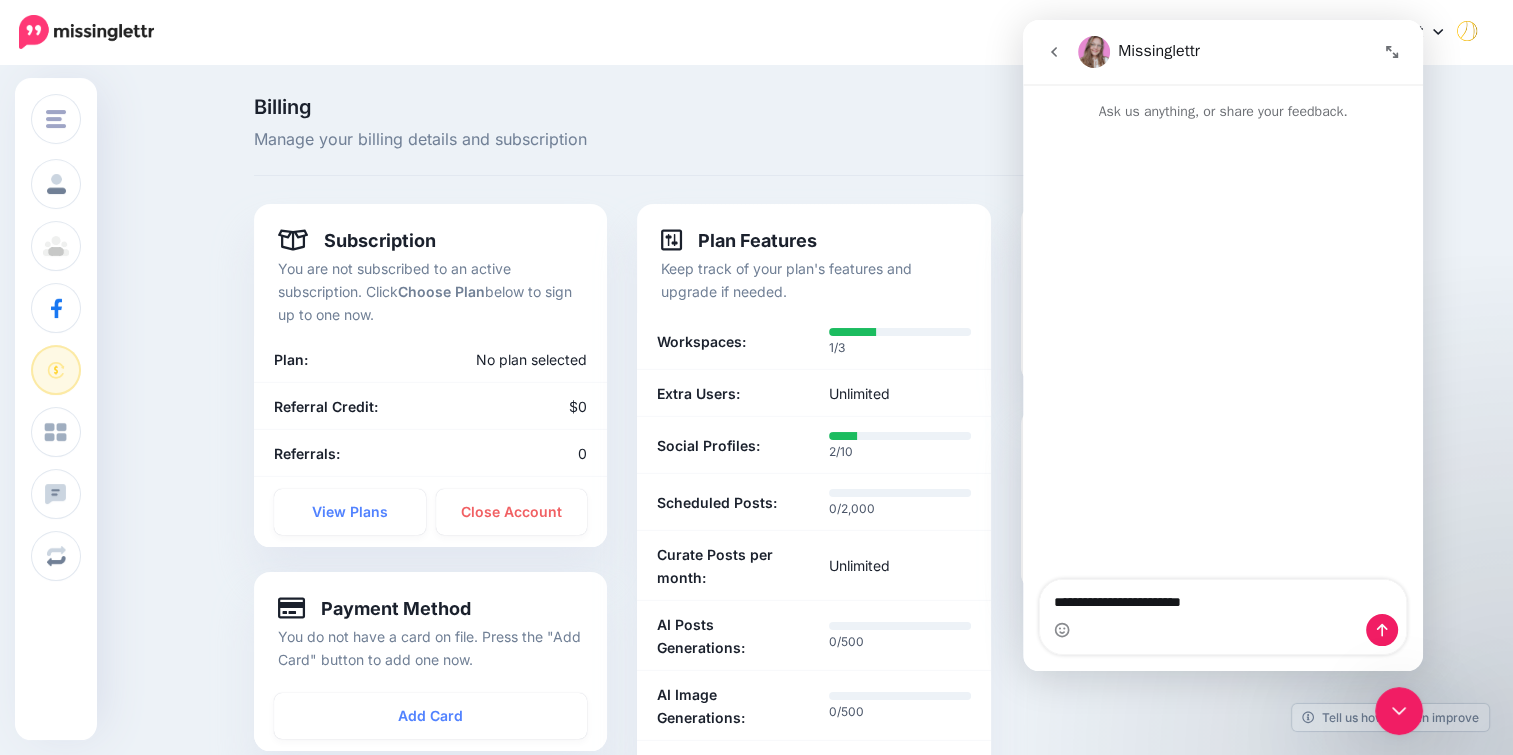 type on "**********" 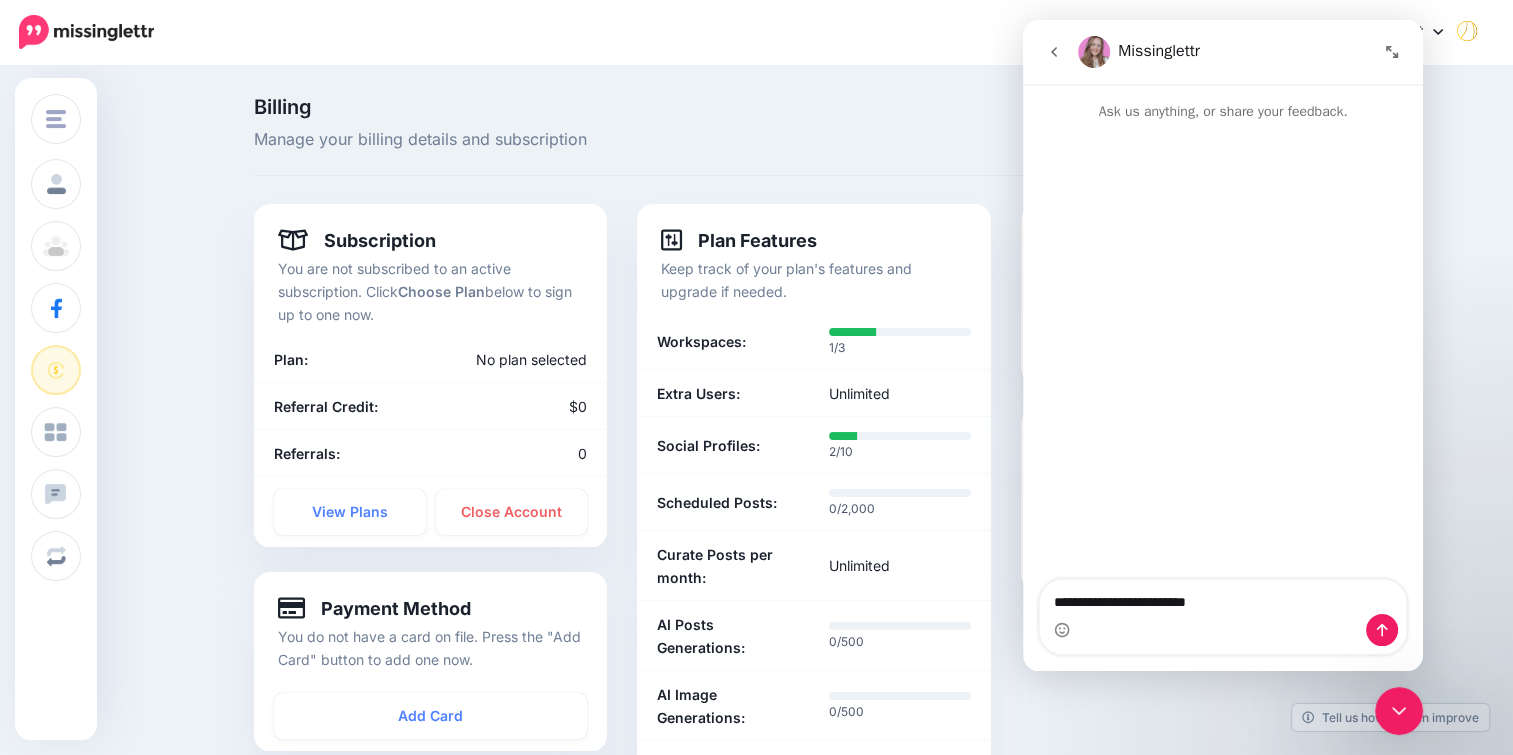 type 